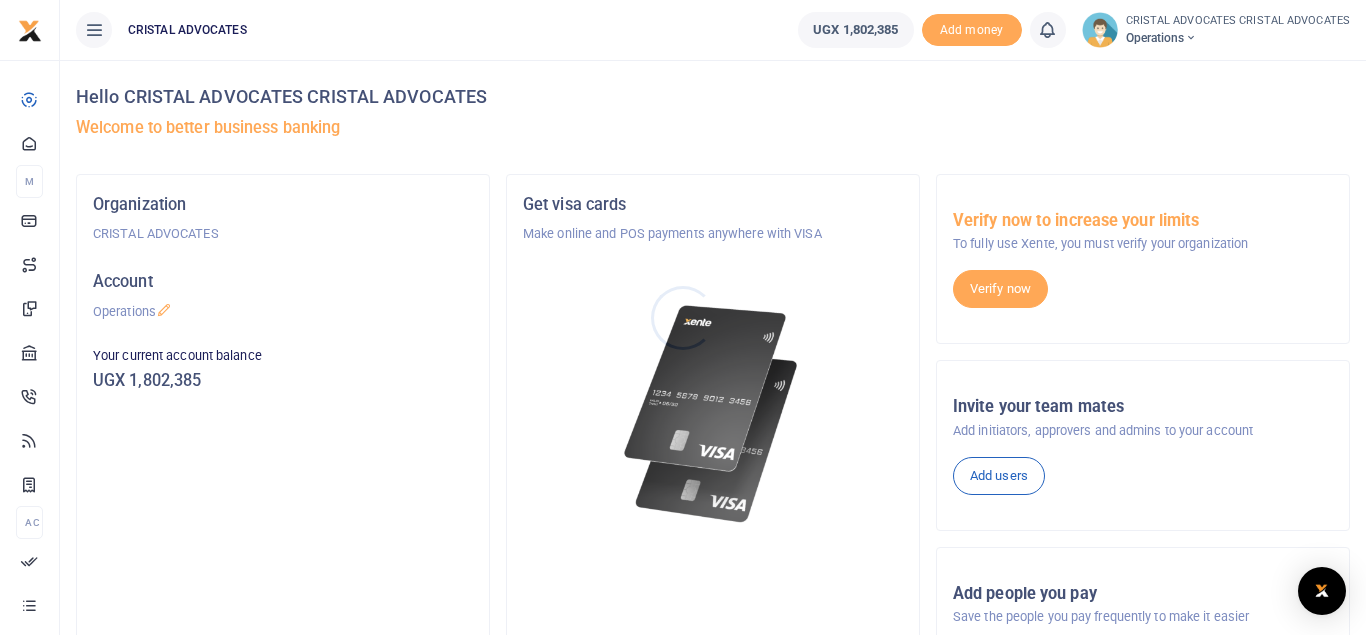scroll, scrollTop: 0, scrollLeft: 0, axis: both 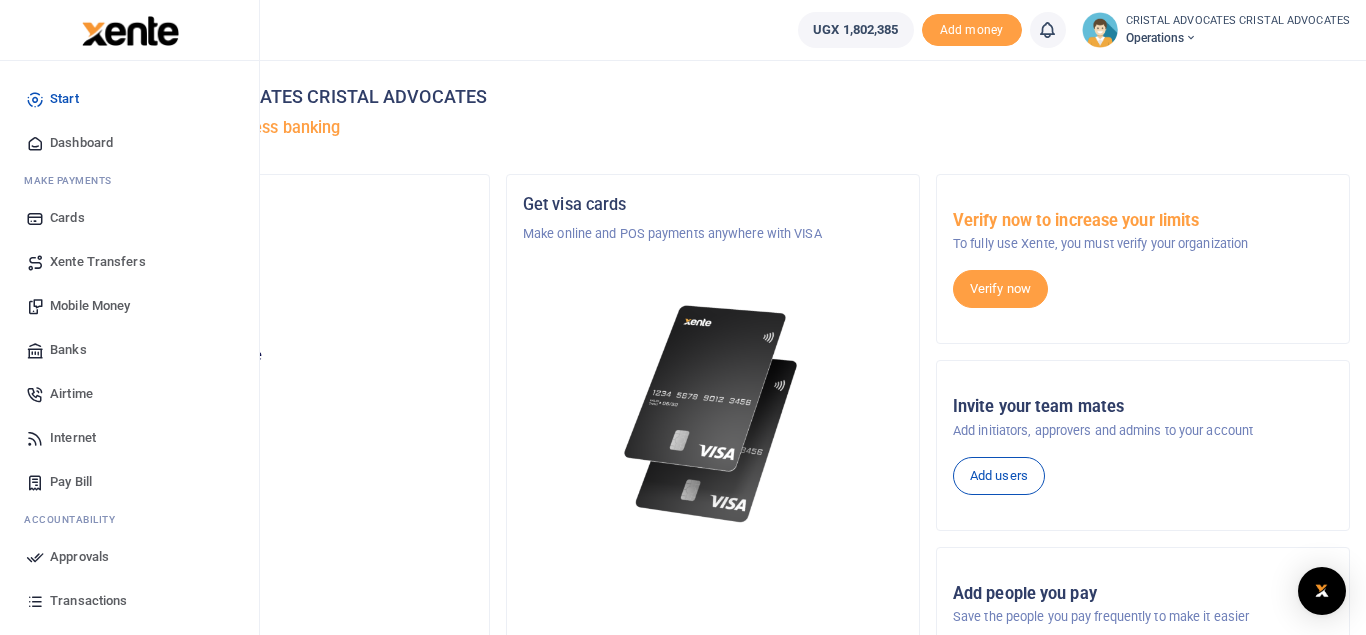 click on "Transactions" at bounding box center [88, 601] 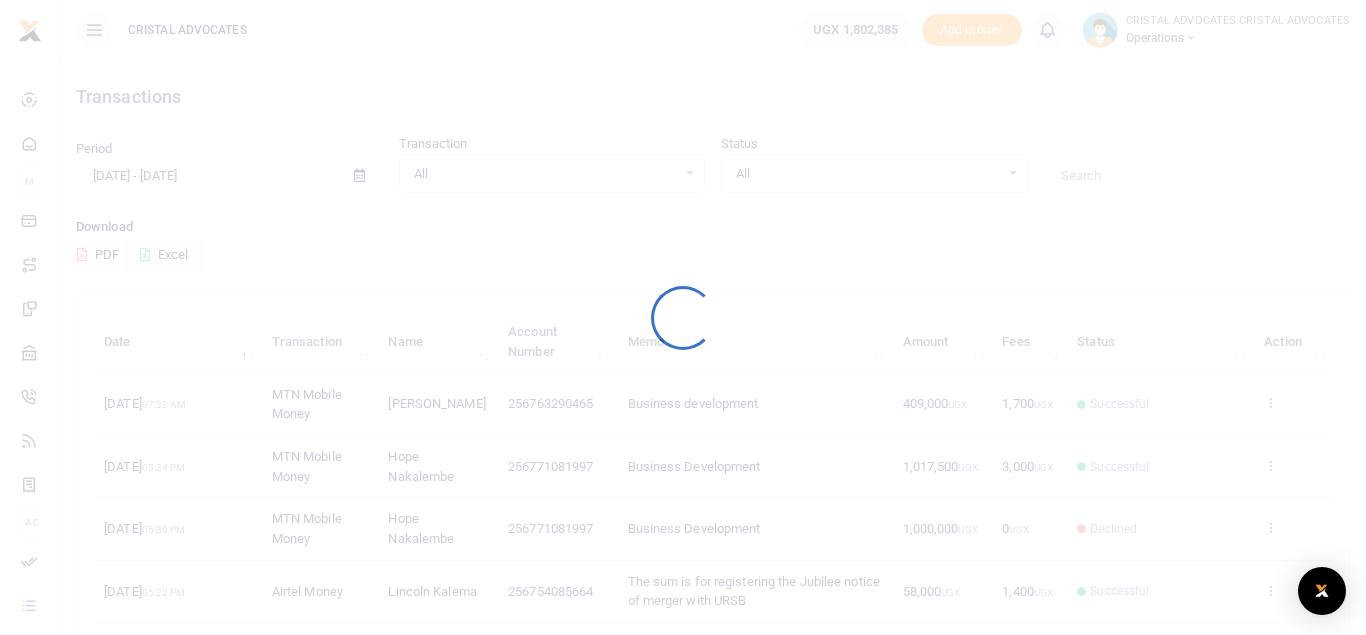 scroll, scrollTop: 0, scrollLeft: 0, axis: both 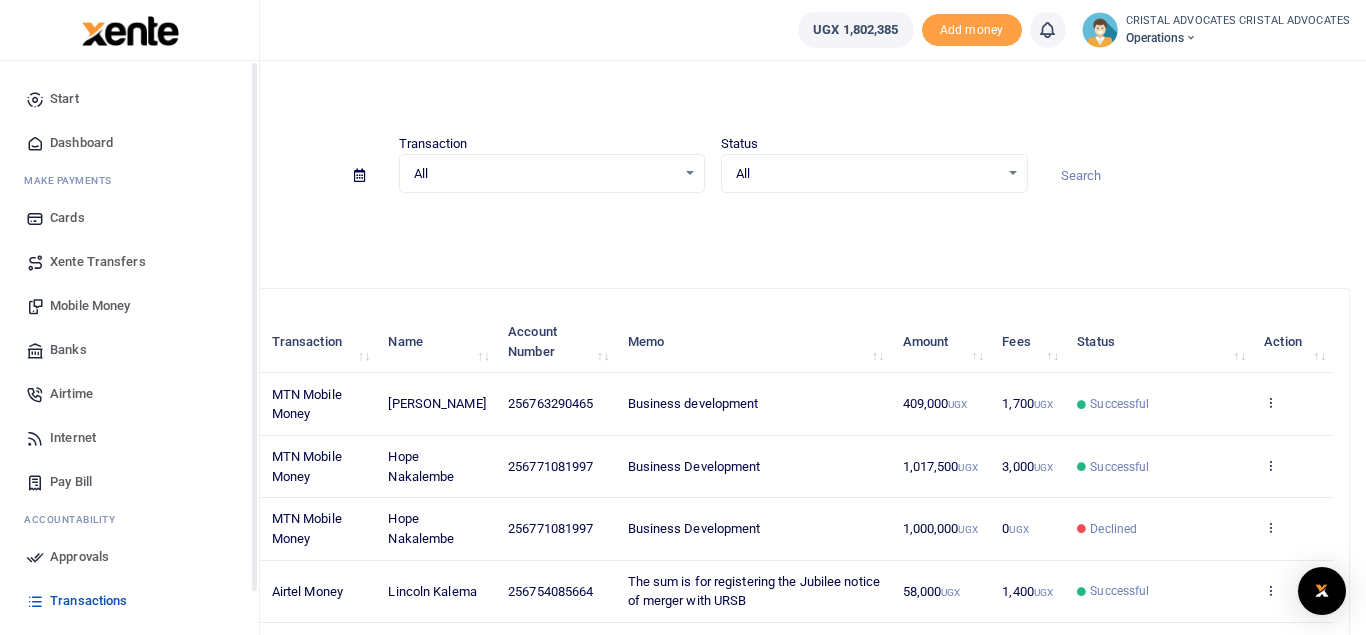 click on "Mobile Money" at bounding box center (90, 306) 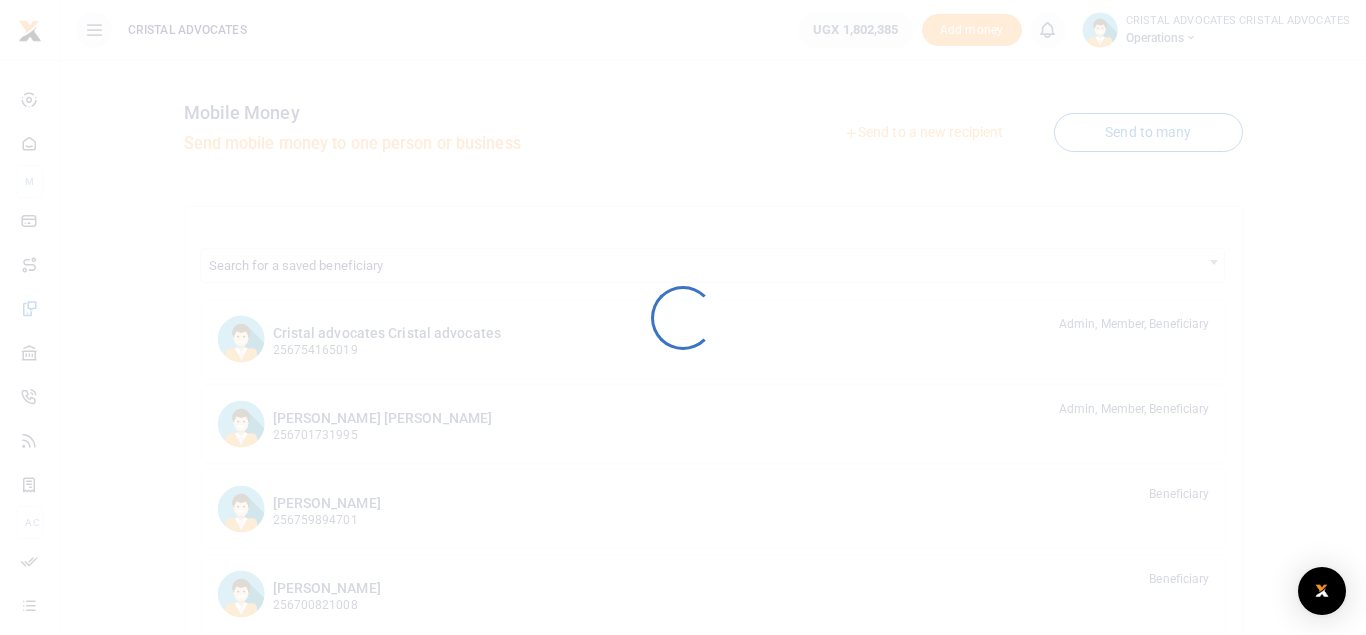 scroll, scrollTop: 0, scrollLeft: 0, axis: both 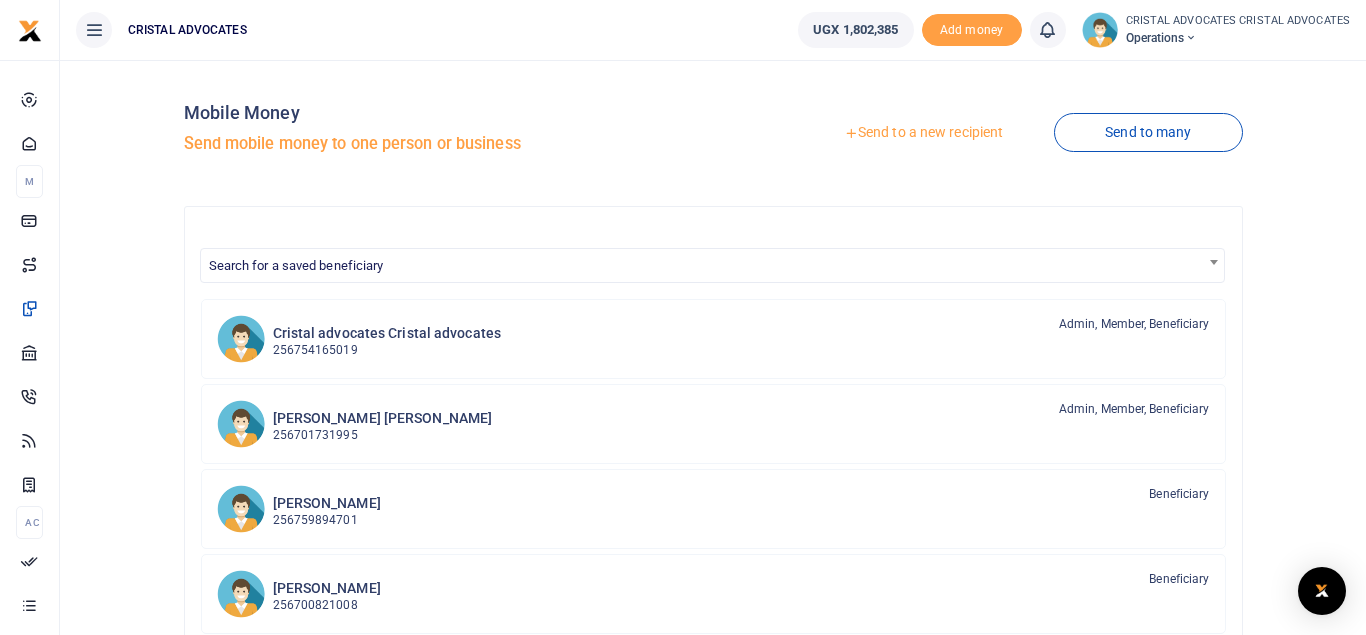 click on "Send to a new recipient" at bounding box center (923, 133) 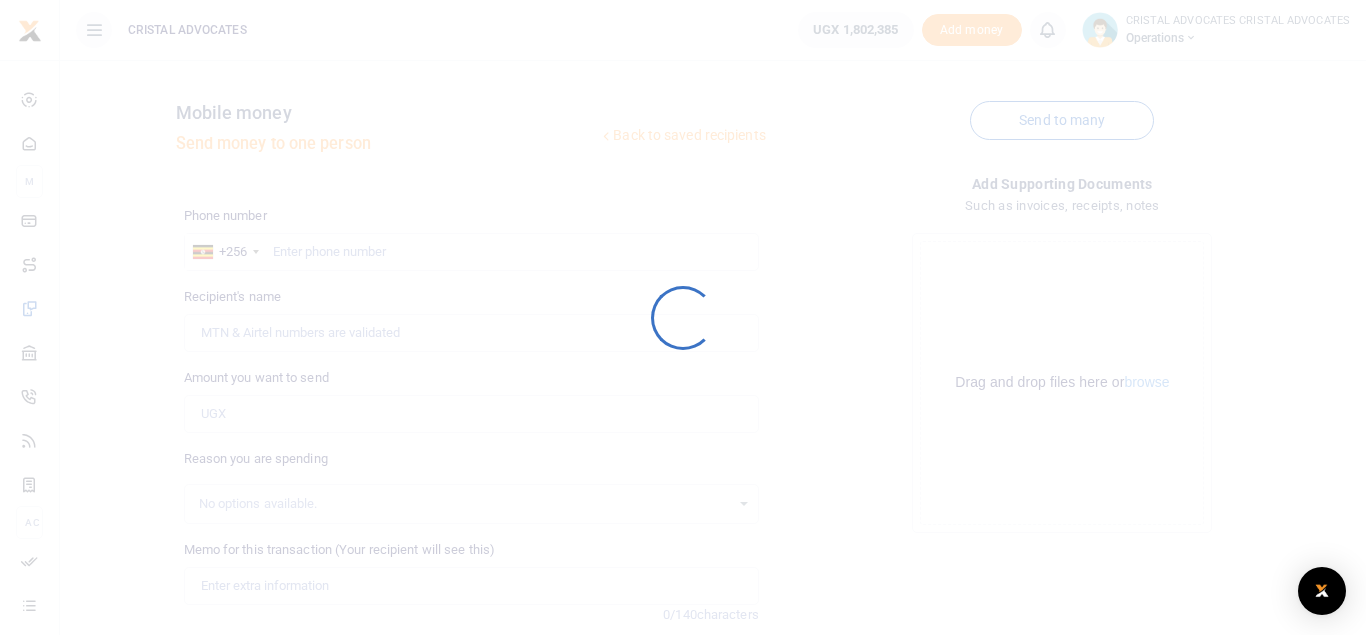 scroll, scrollTop: 0, scrollLeft: 0, axis: both 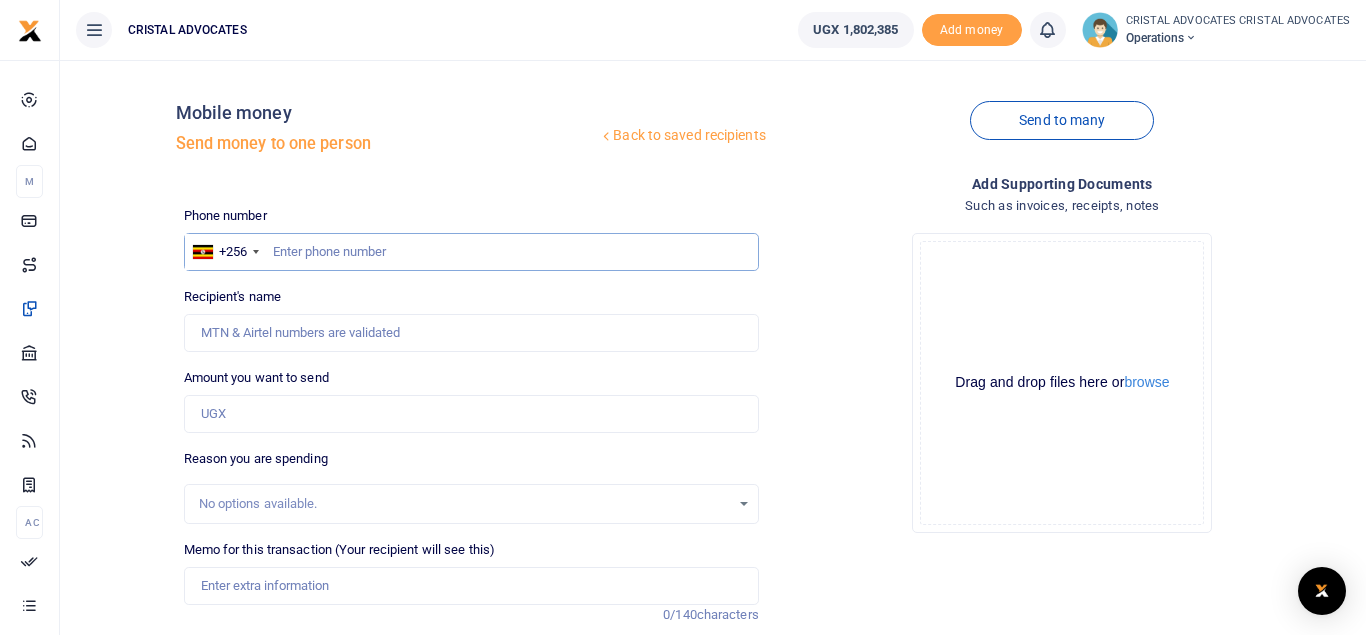 click at bounding box center (471, 252) 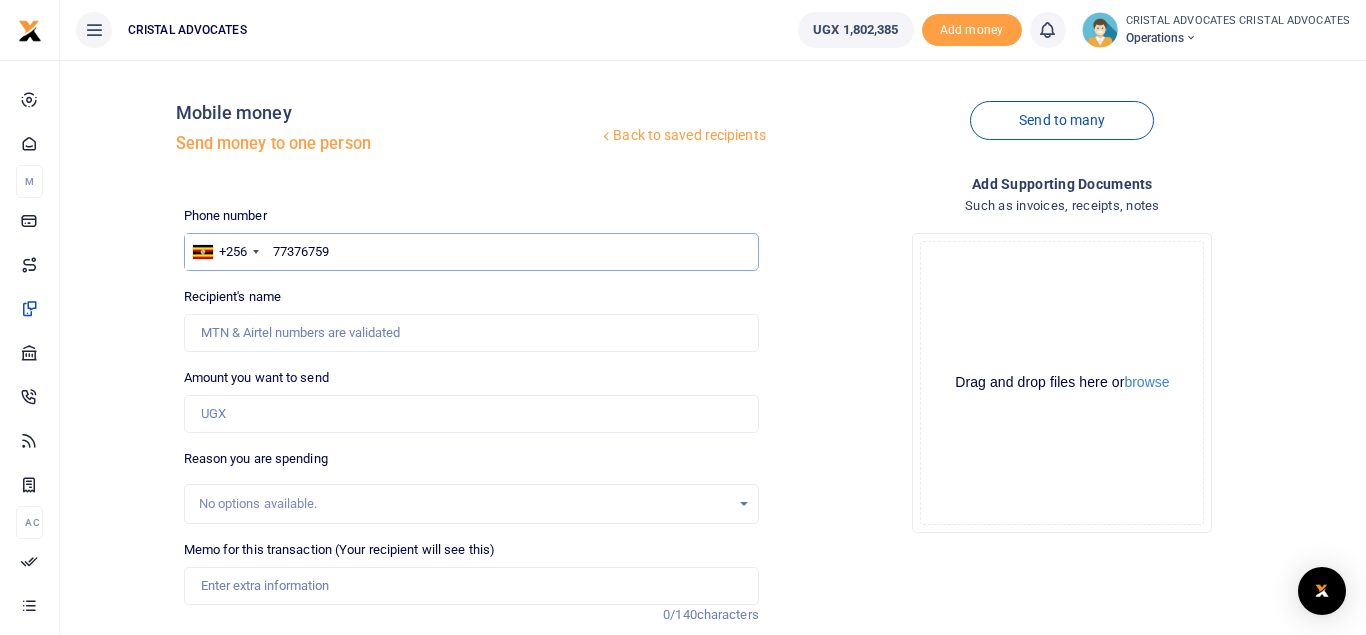 type on "773767592" 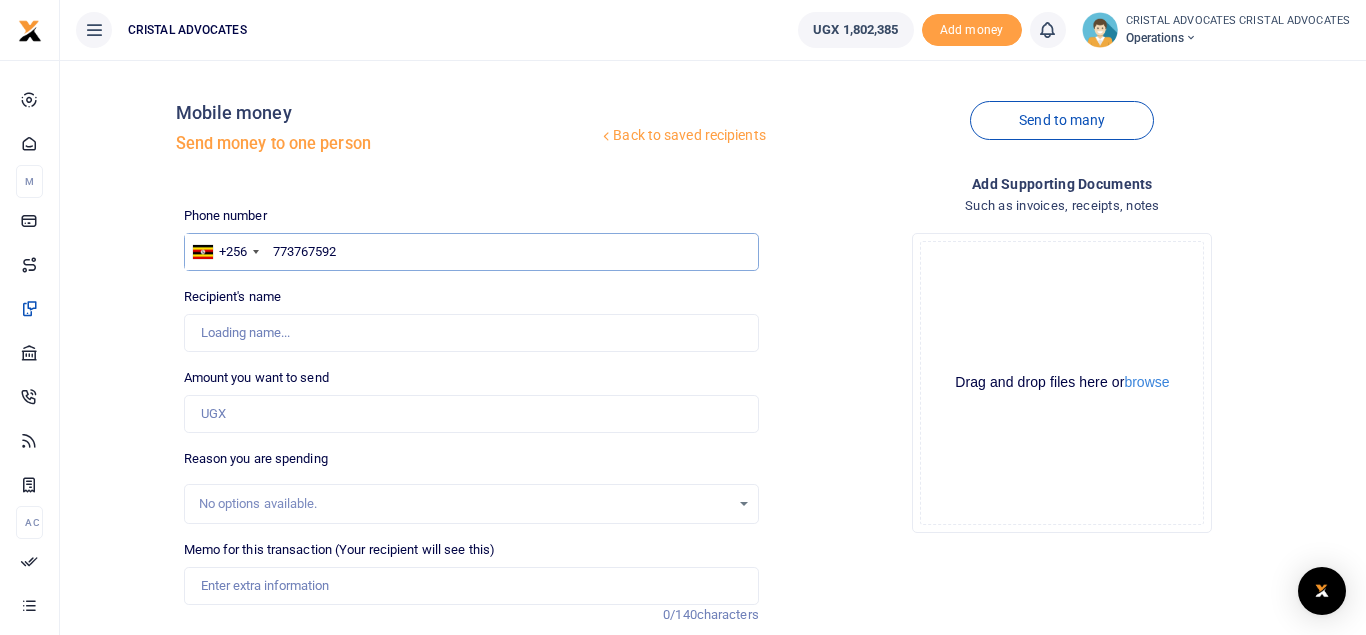 type on "Simon Peter Senkungu" 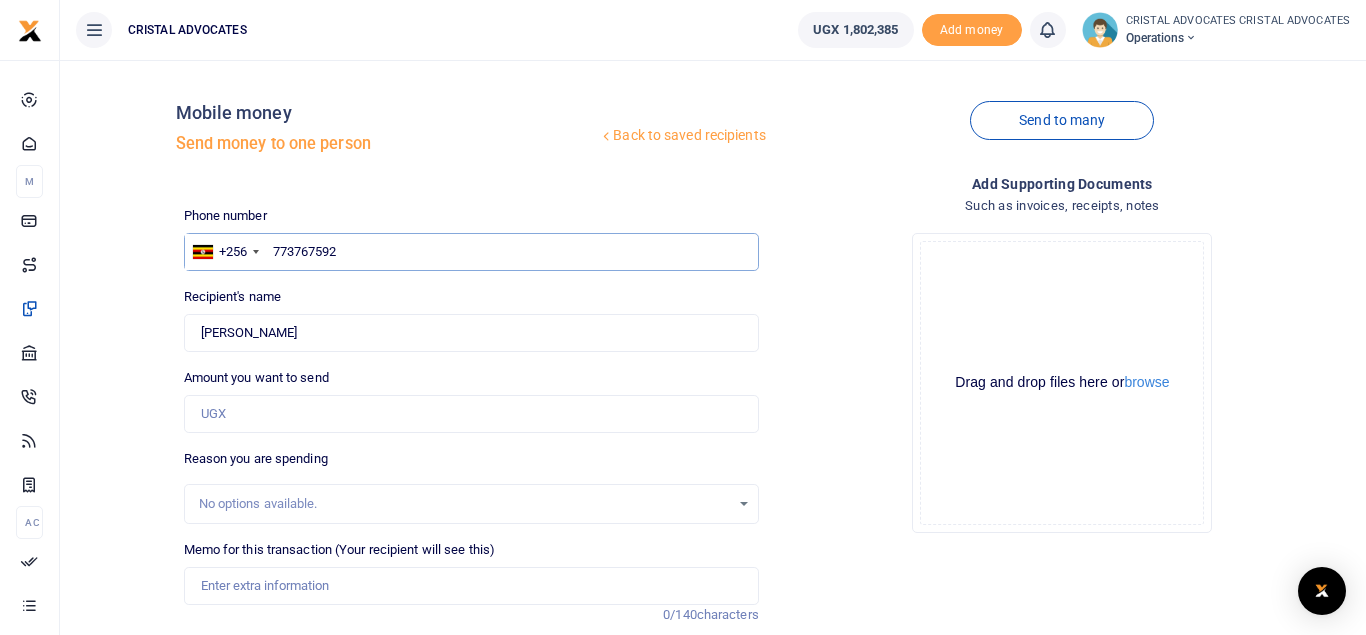 type on "773767592" 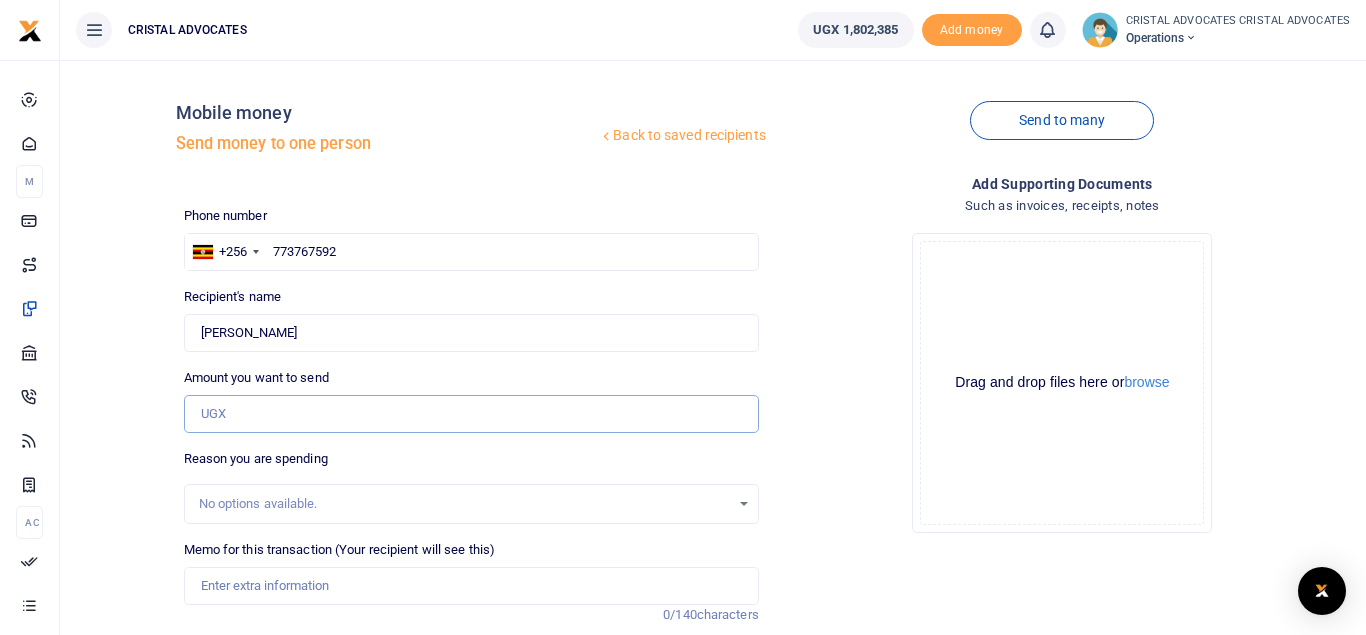 click on "Amount you want to send" at bounding box center [471, 414] 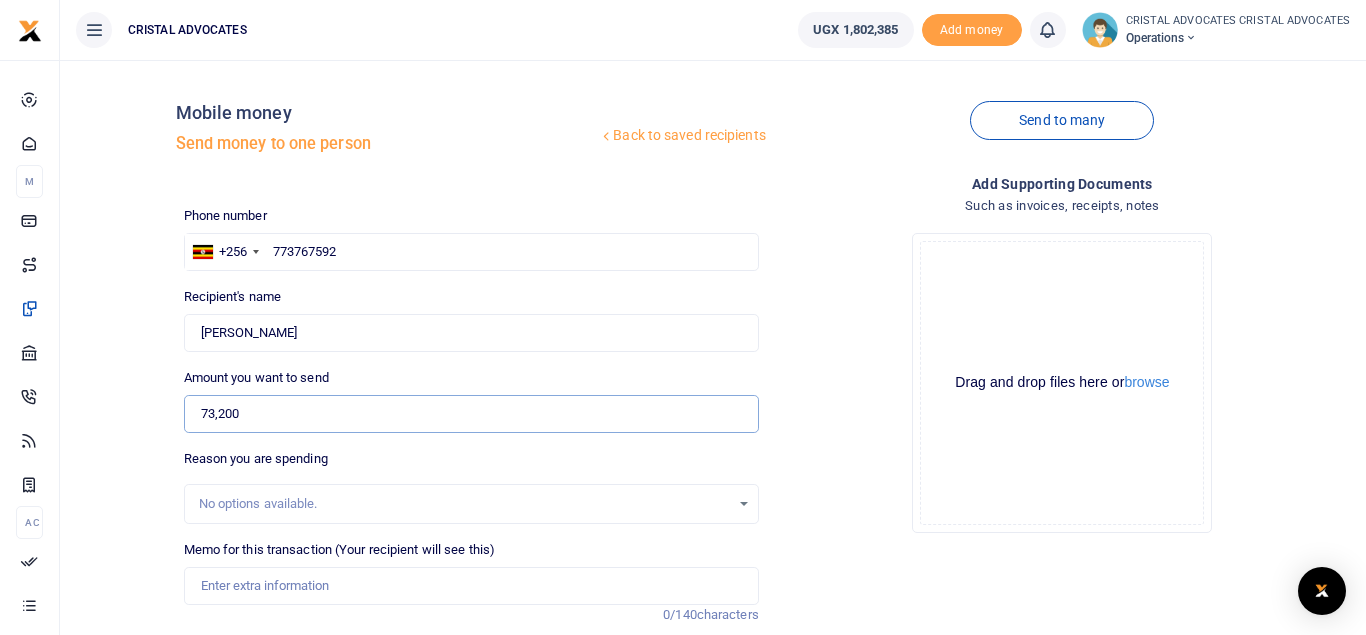 type on "73,200" 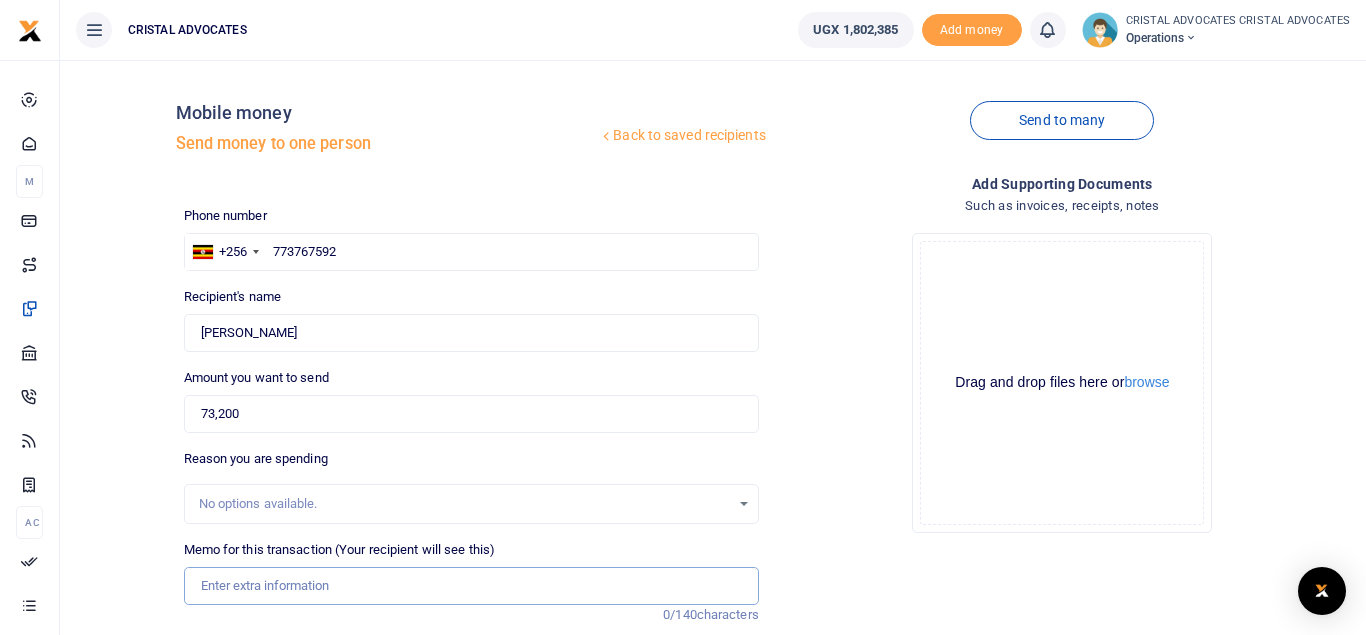 click on "Memo for this transaction (Your recipient will see this)" at bounding box center [471, 586] 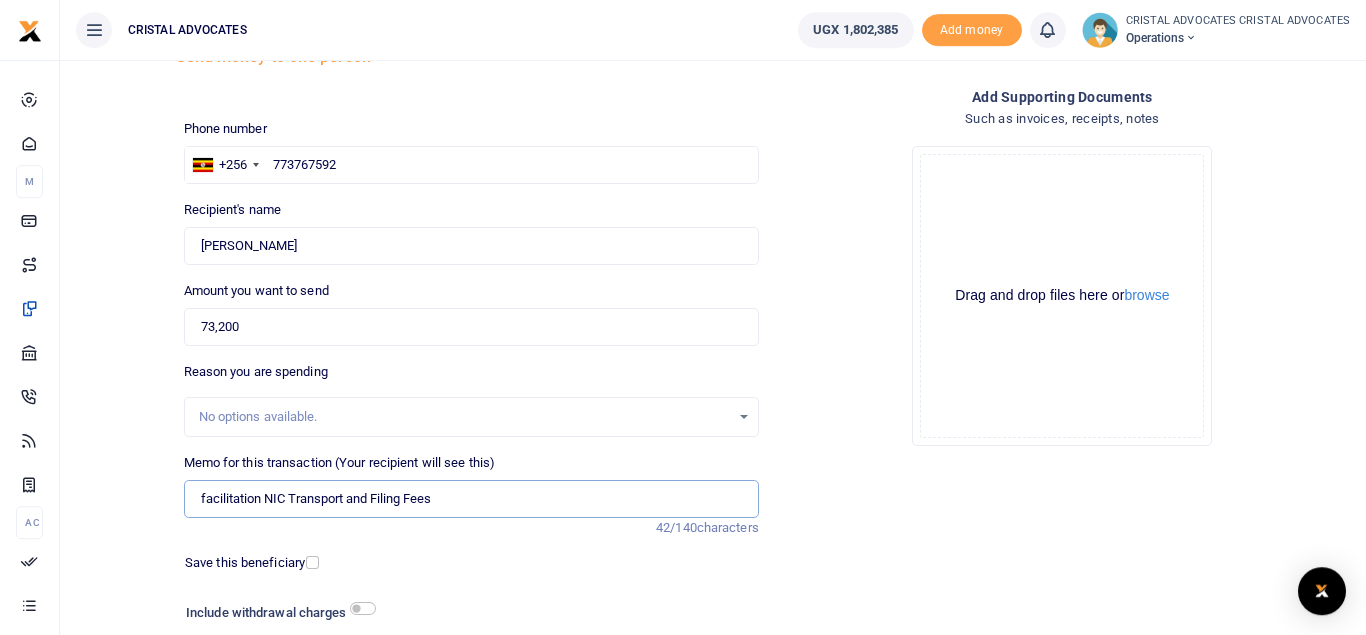 scroll, scrollTop: 231, scrollLeft: 0, axis: vertical 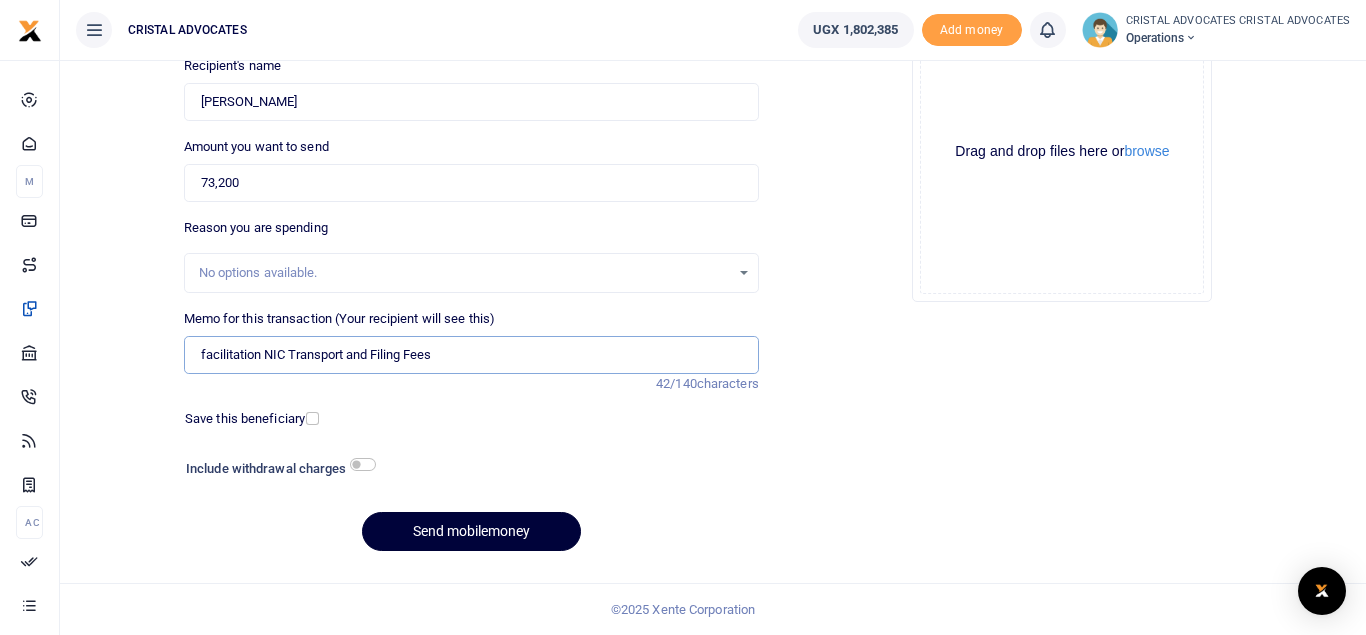 type on "facilitation NIC Transport and Filing Fees" 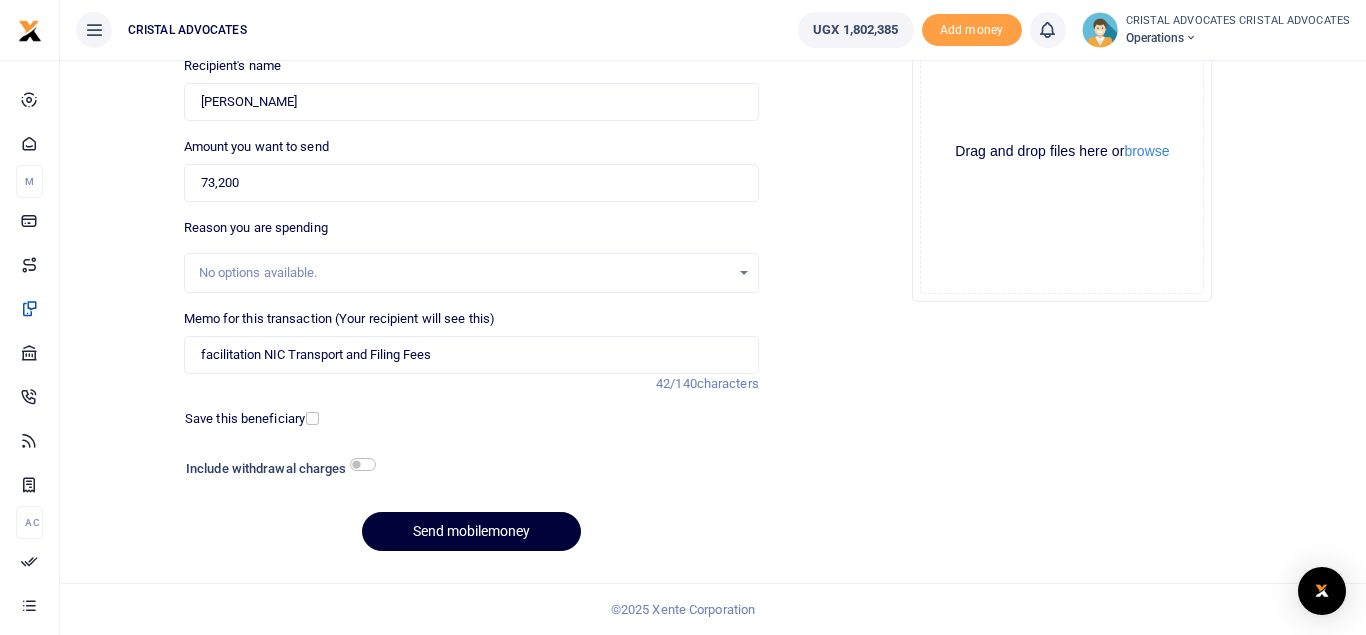 click on "Send mobilemoney" at bounding box center (471, 531) 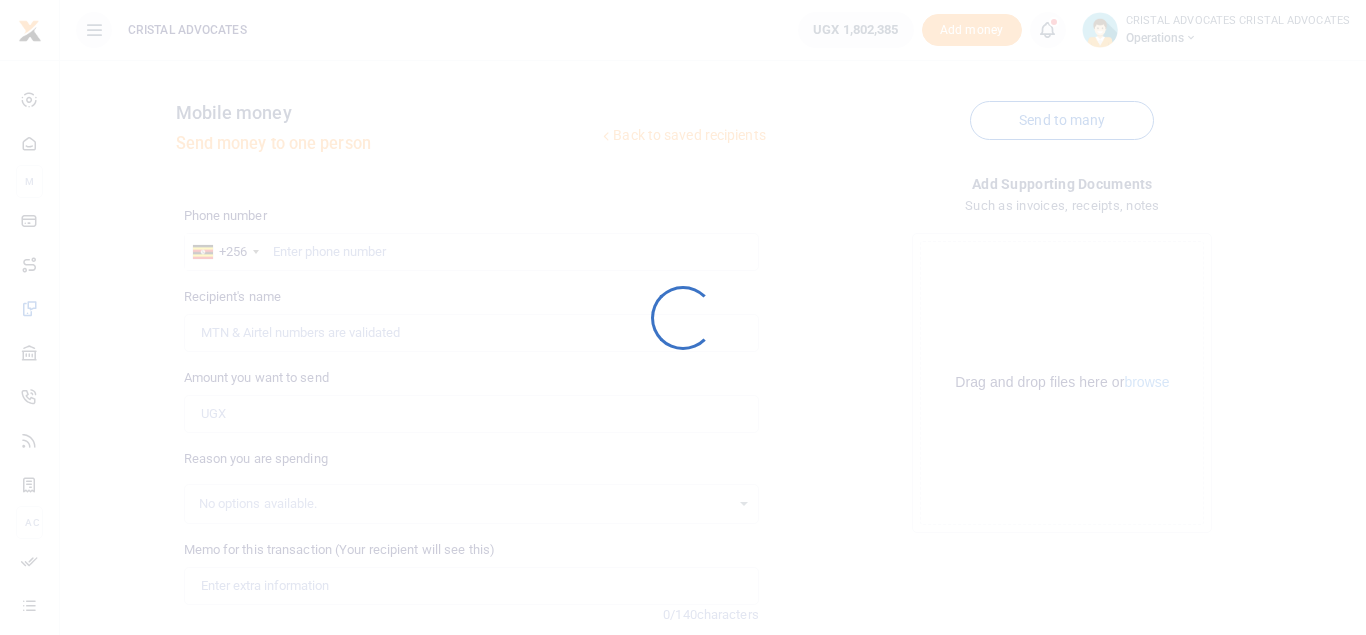scroll, scrollTop: 0, scrollLeft: 0, axis: both 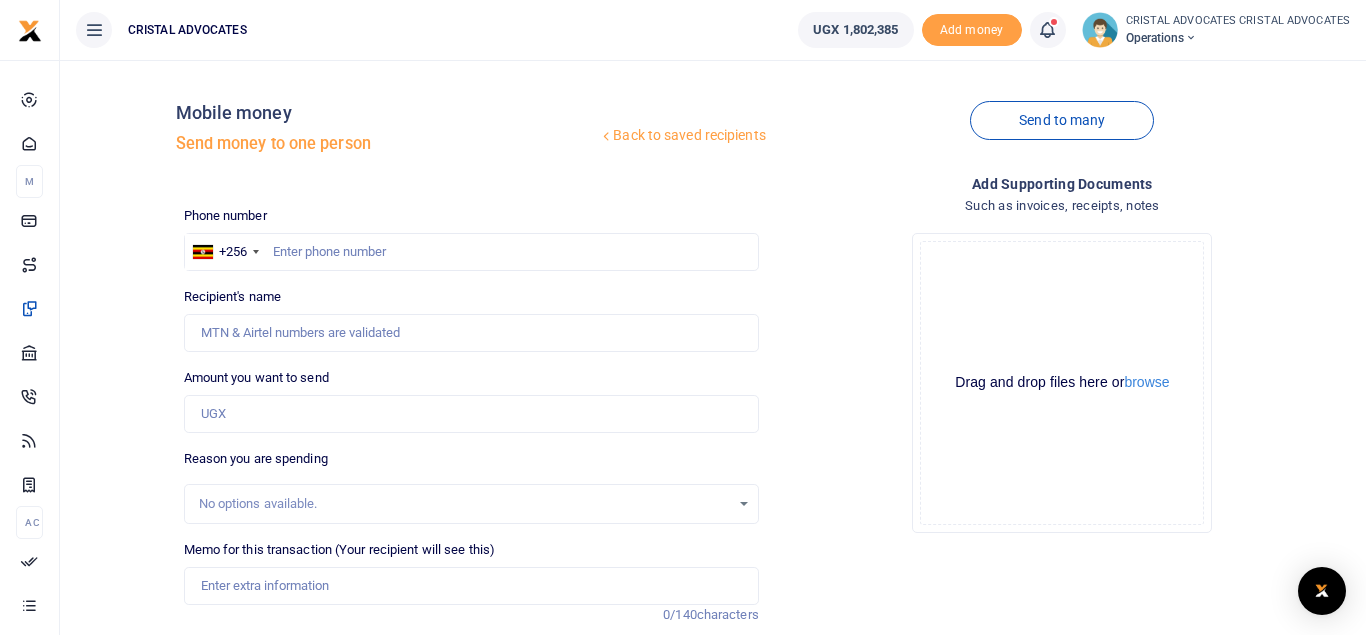 click at bounding box center [1047, 30] 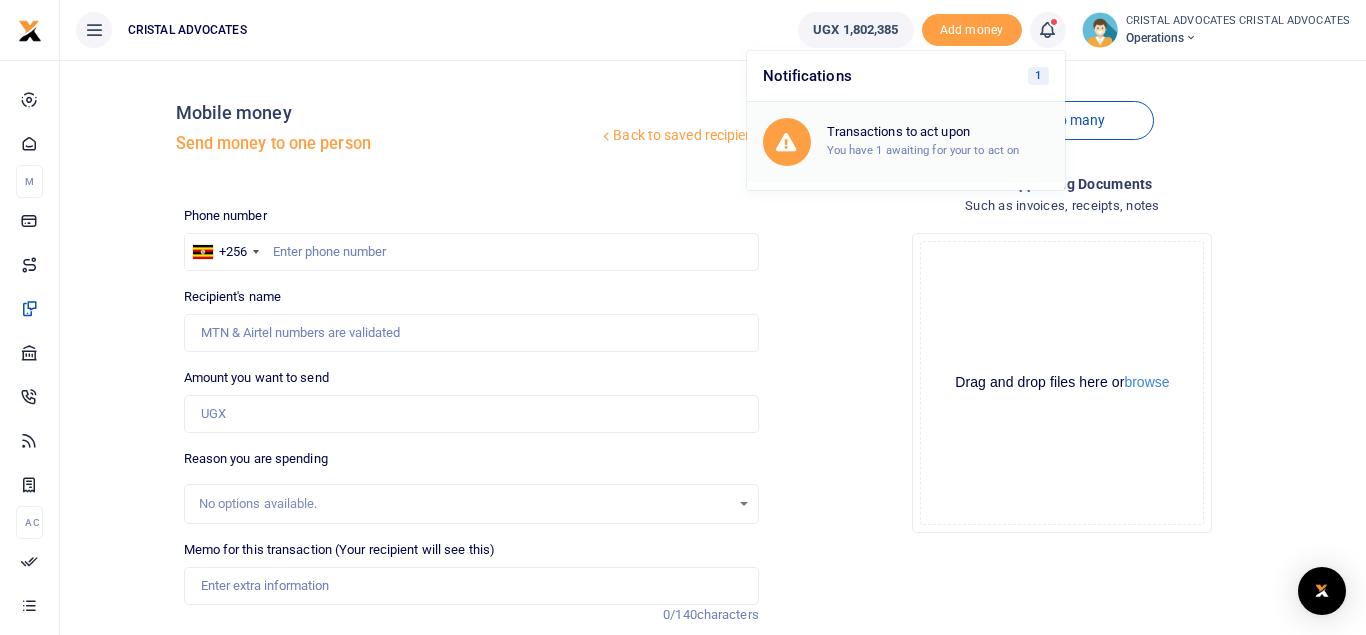 click on "Transactions to act upon" at bounding box center (938, 132) 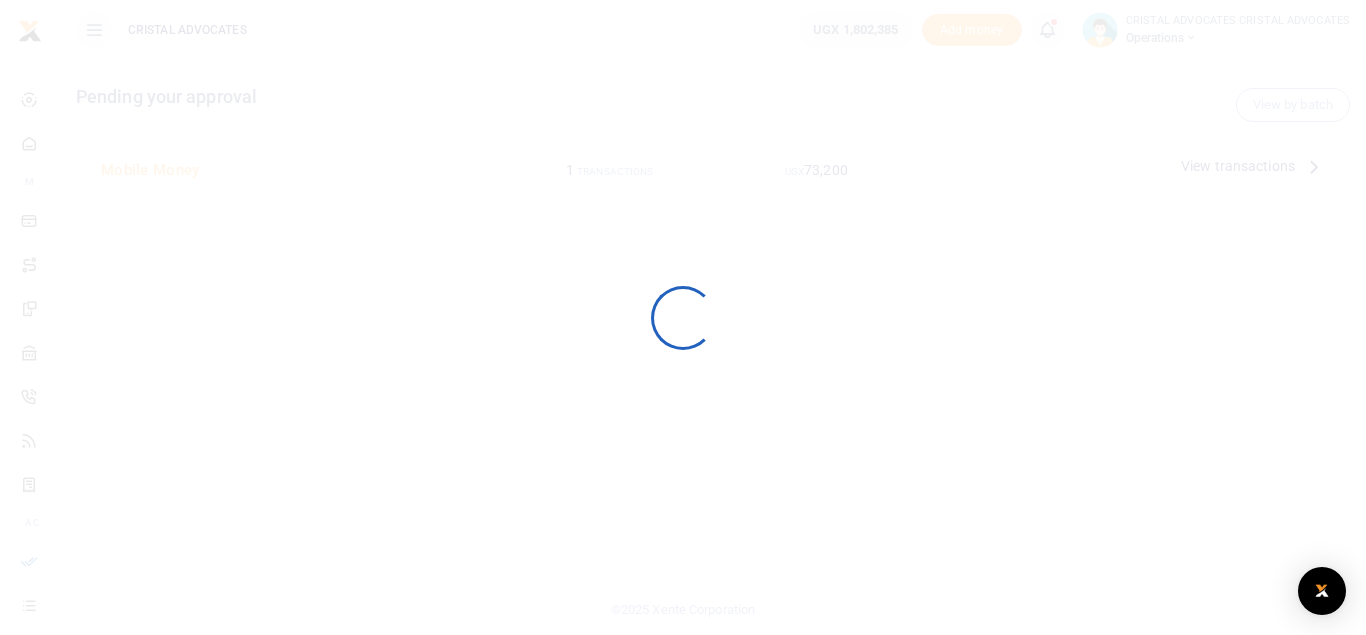 scroll, scrollTop: 0, scrollLeft: 0, axis: both 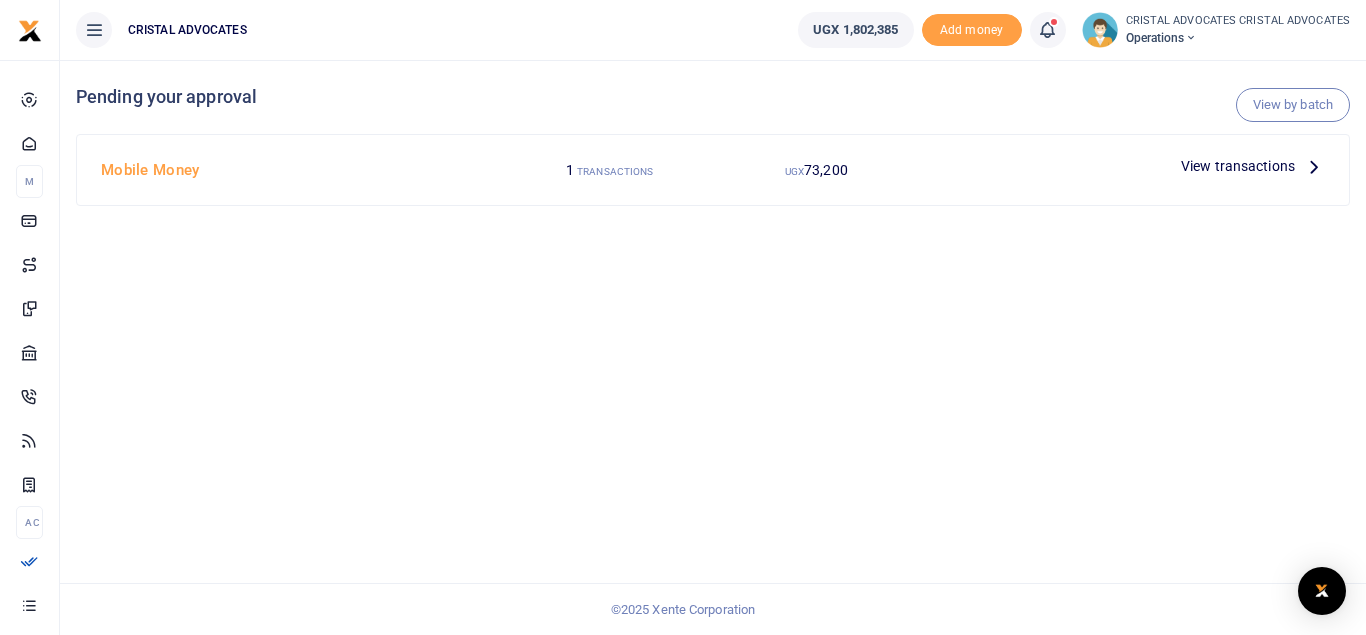 click on "View transactions" at bounding box center [1238, 166] 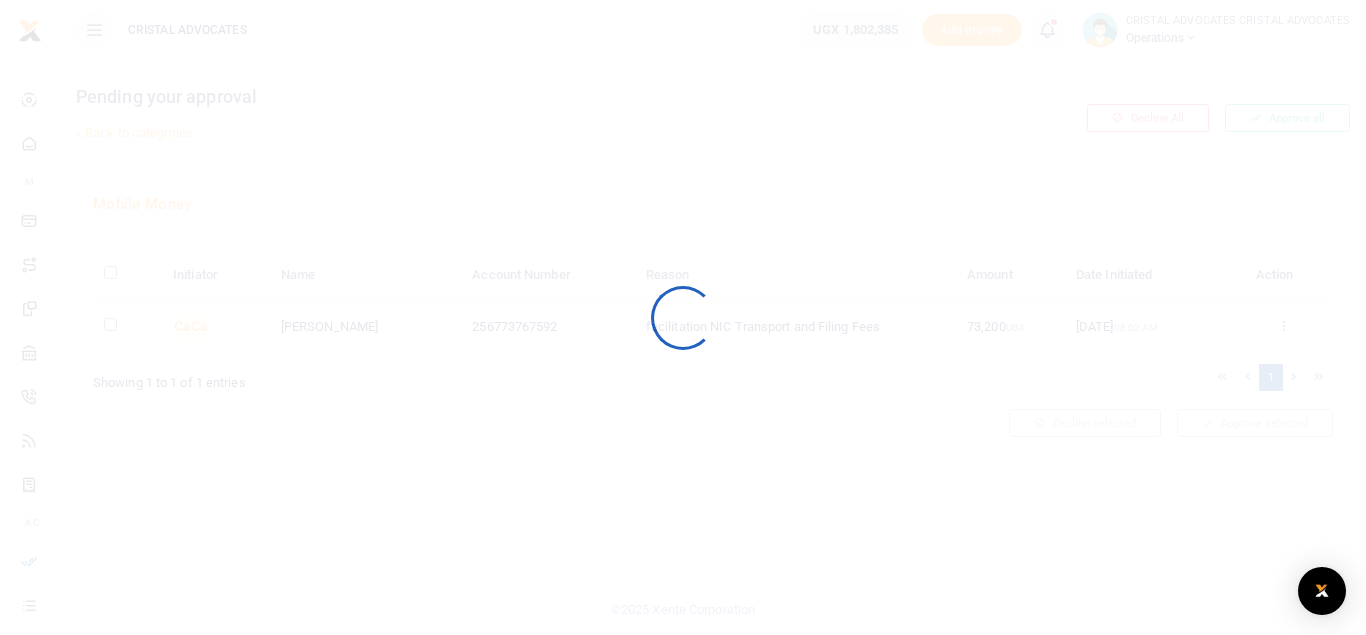 scroll, scrollTop: 0, scrollLeft: 0, axis: both 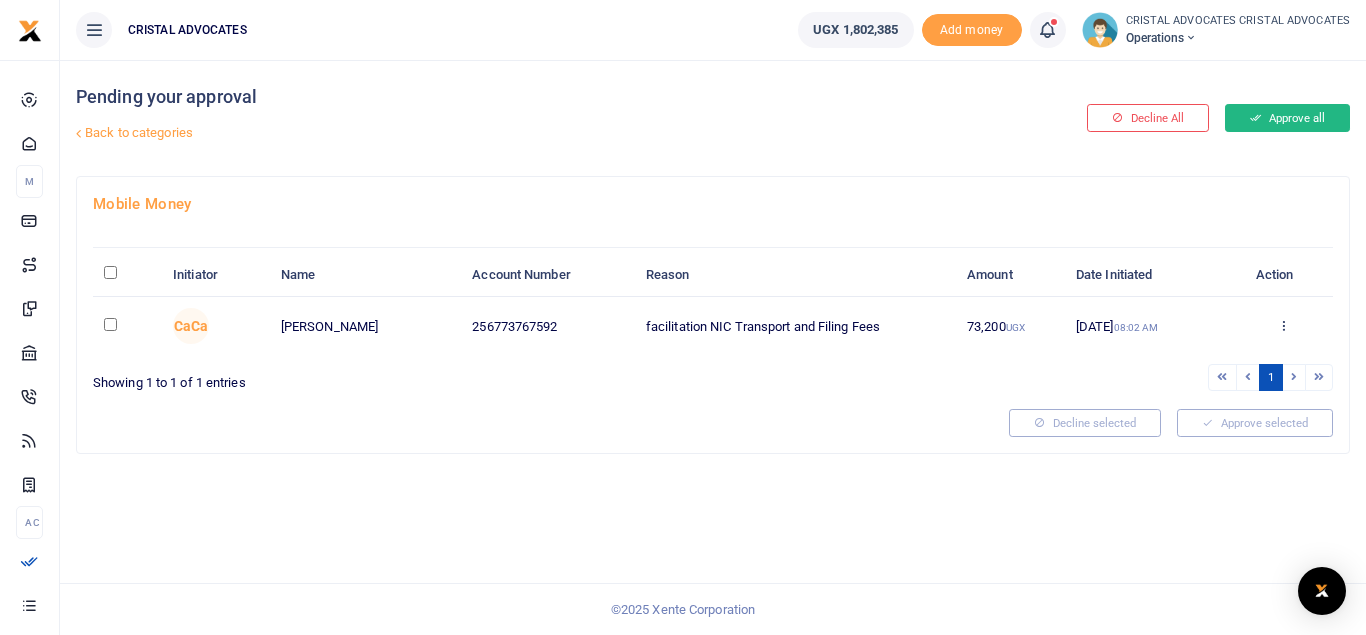 click on "Approve all" at bounding box center (1287, 118) 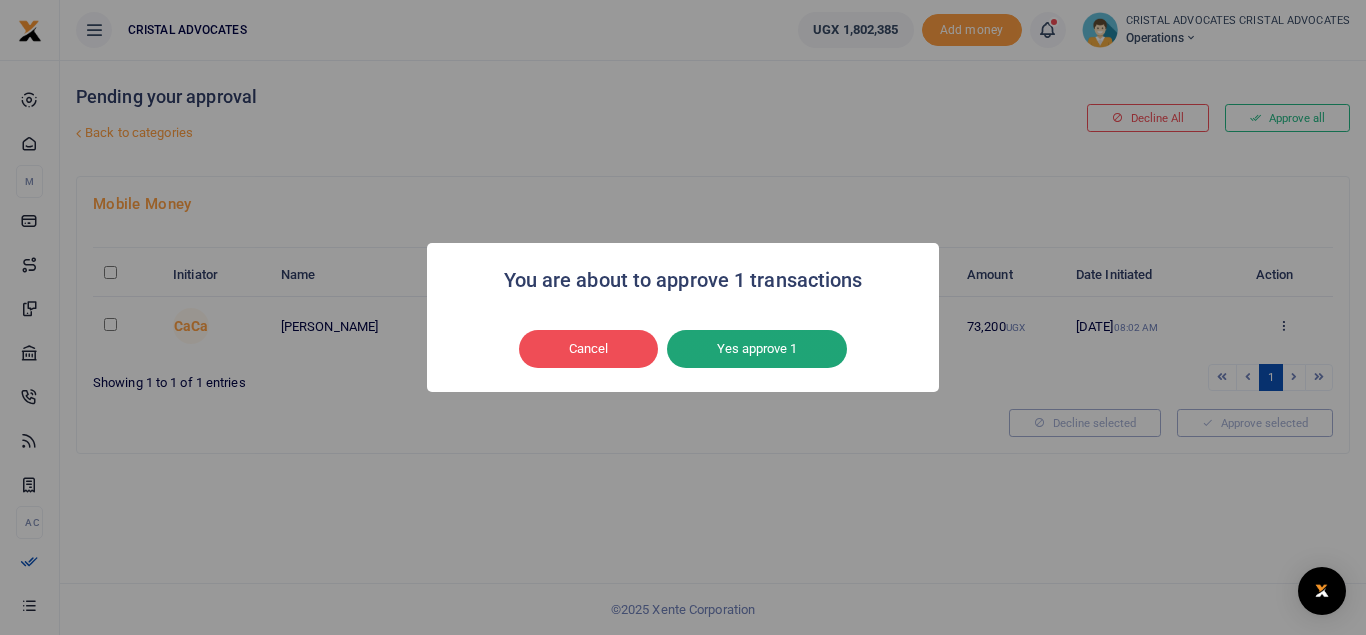 click on "Yes approve 1" at bounding box center [757, 349] 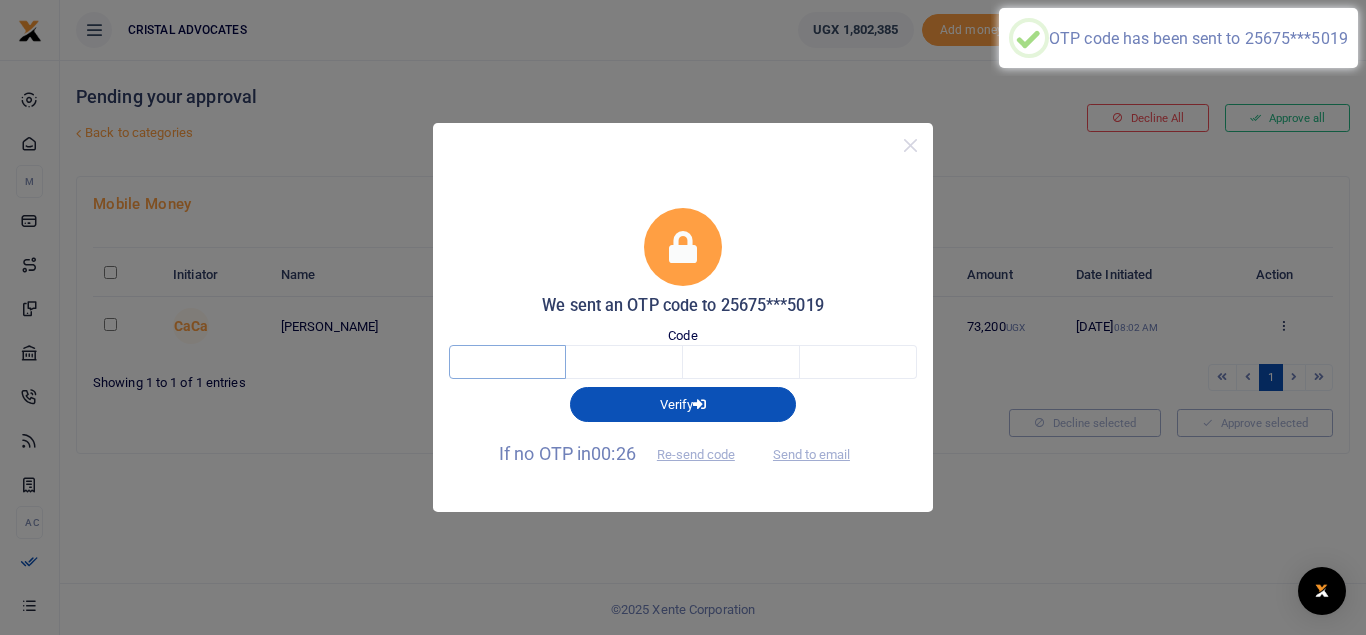 click at bounding box center (507, 362) 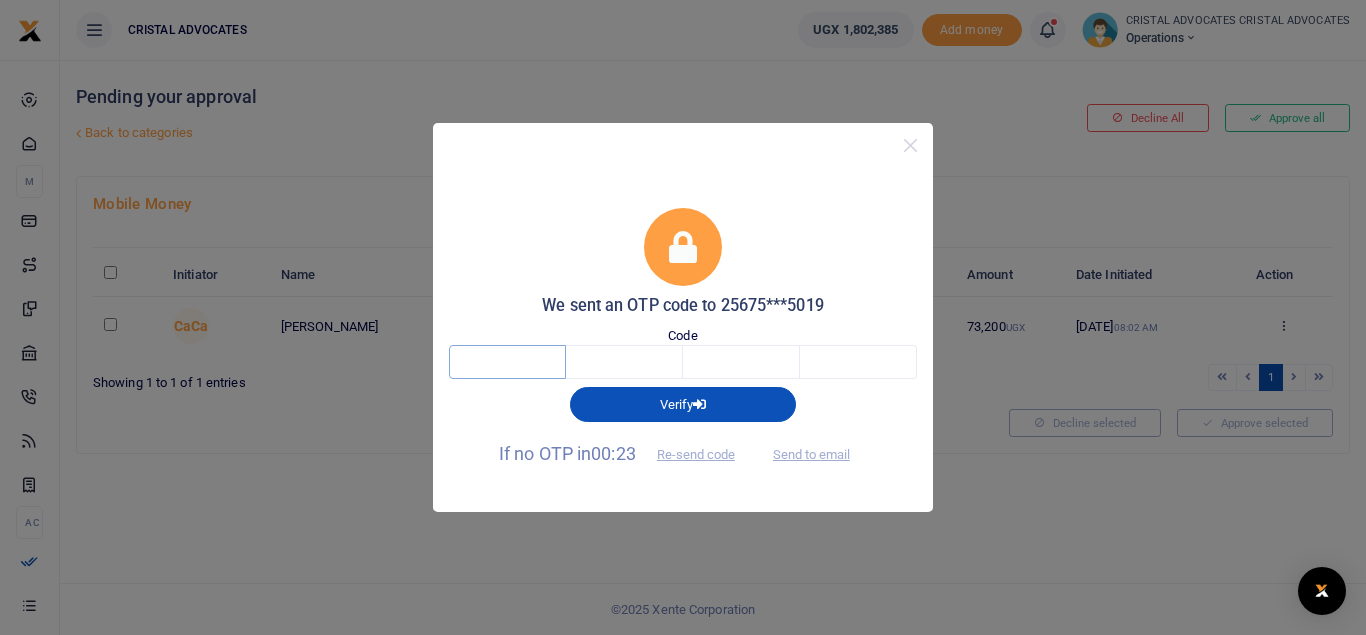 click at bounding box center (507, 362) 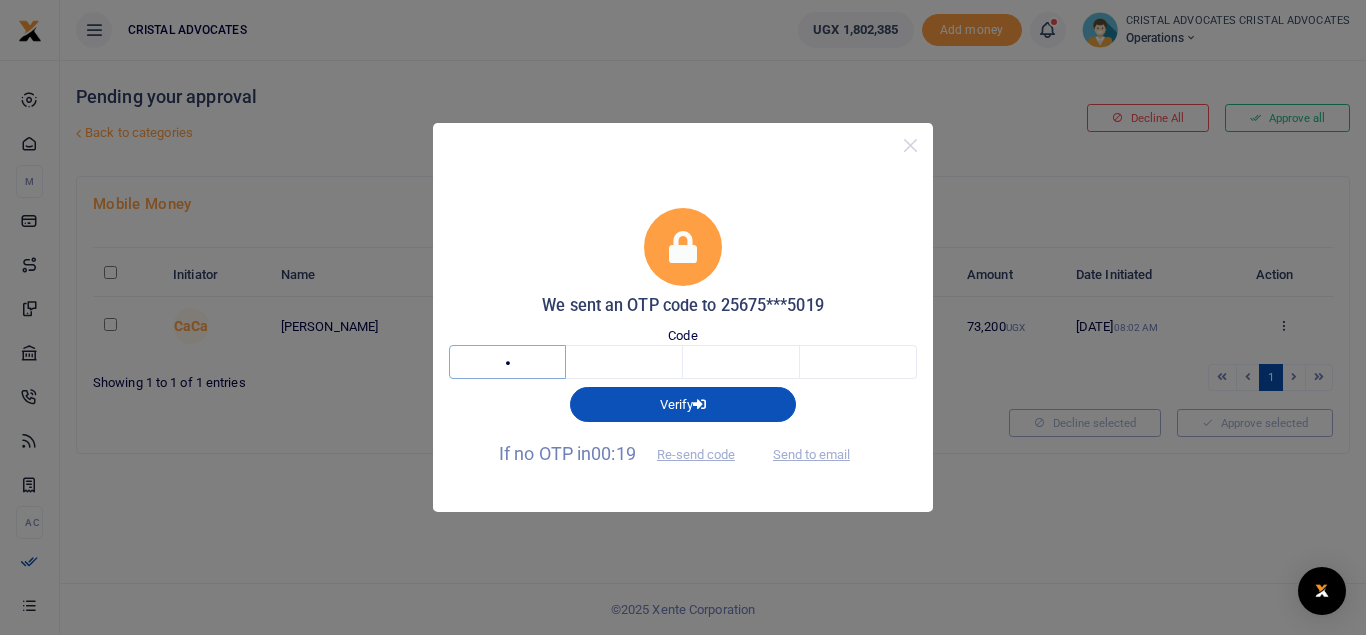 type on "7" 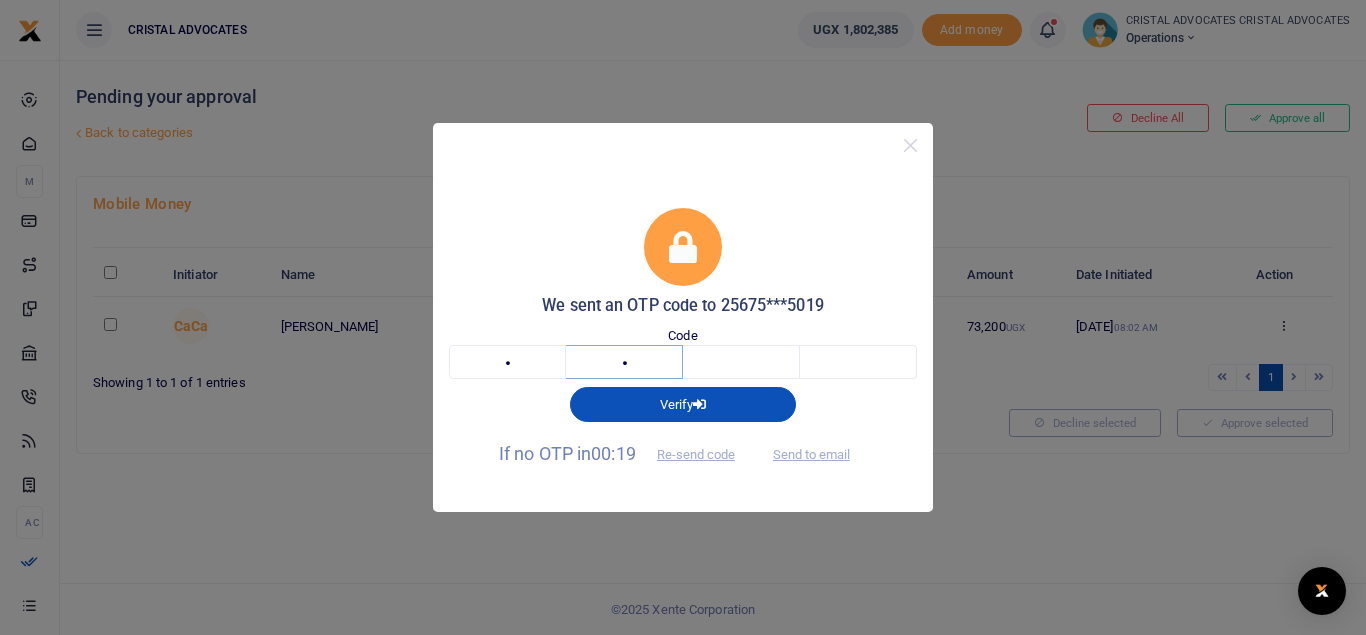 type on "2" 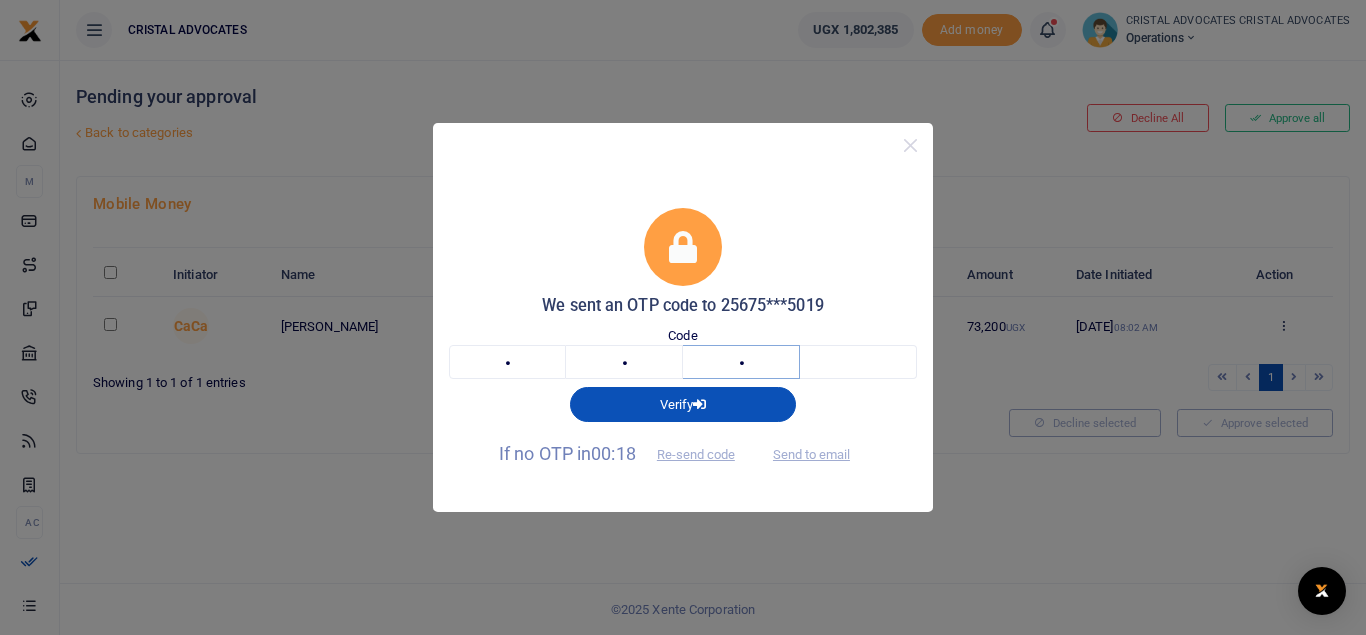 type on "4" 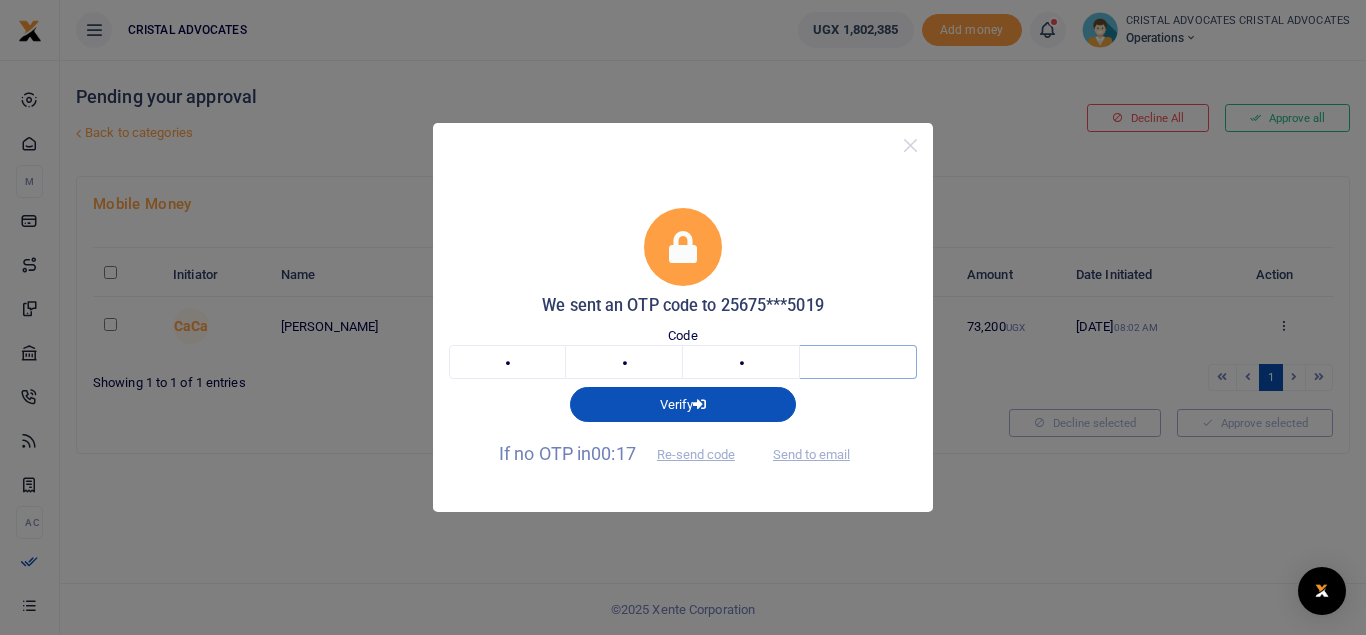 type on "0" 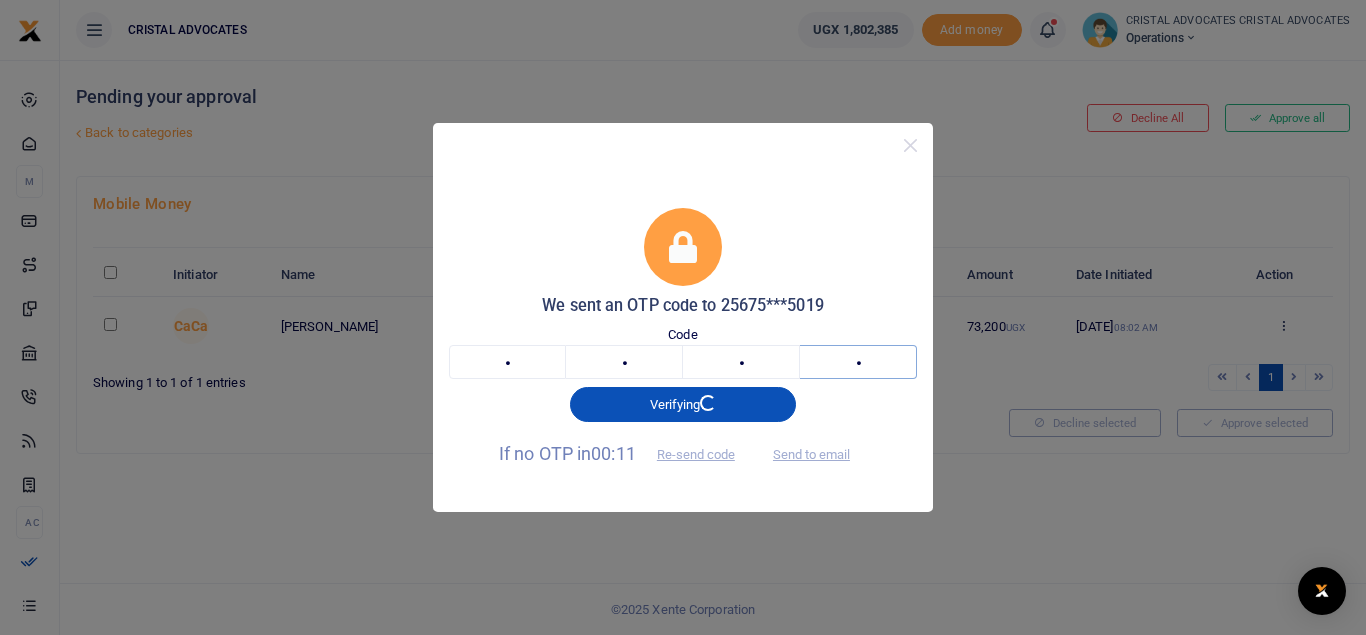type 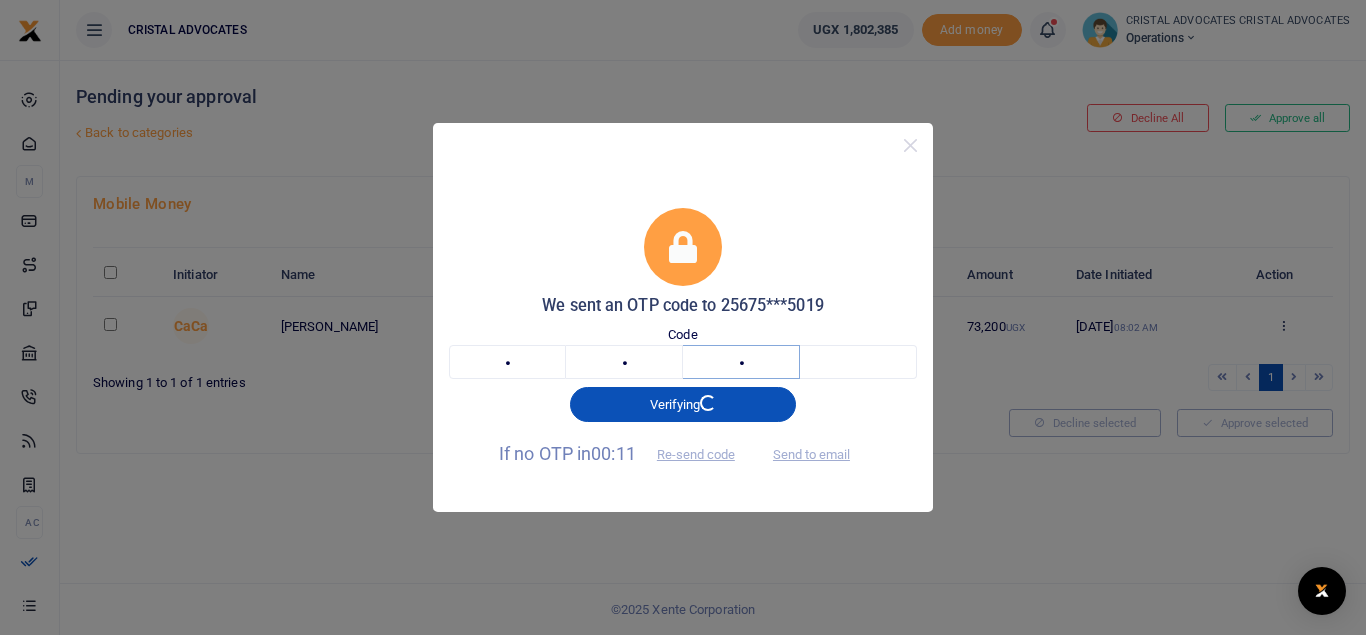type on "6" 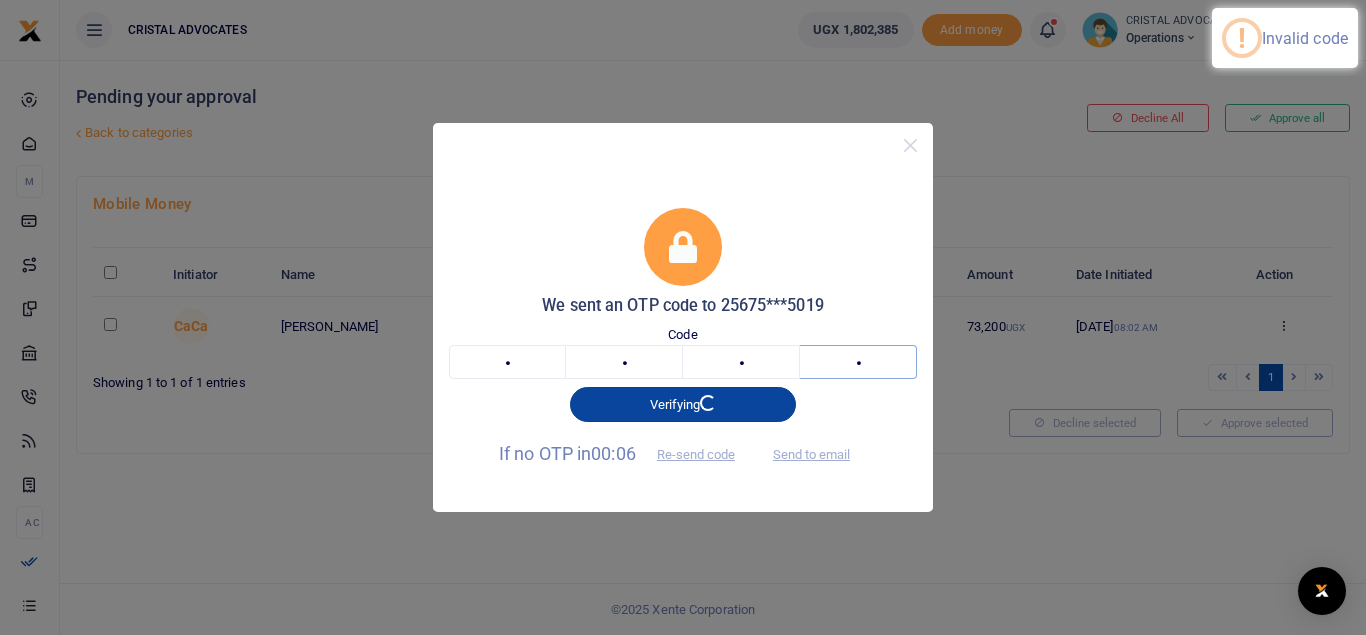 type on "6" 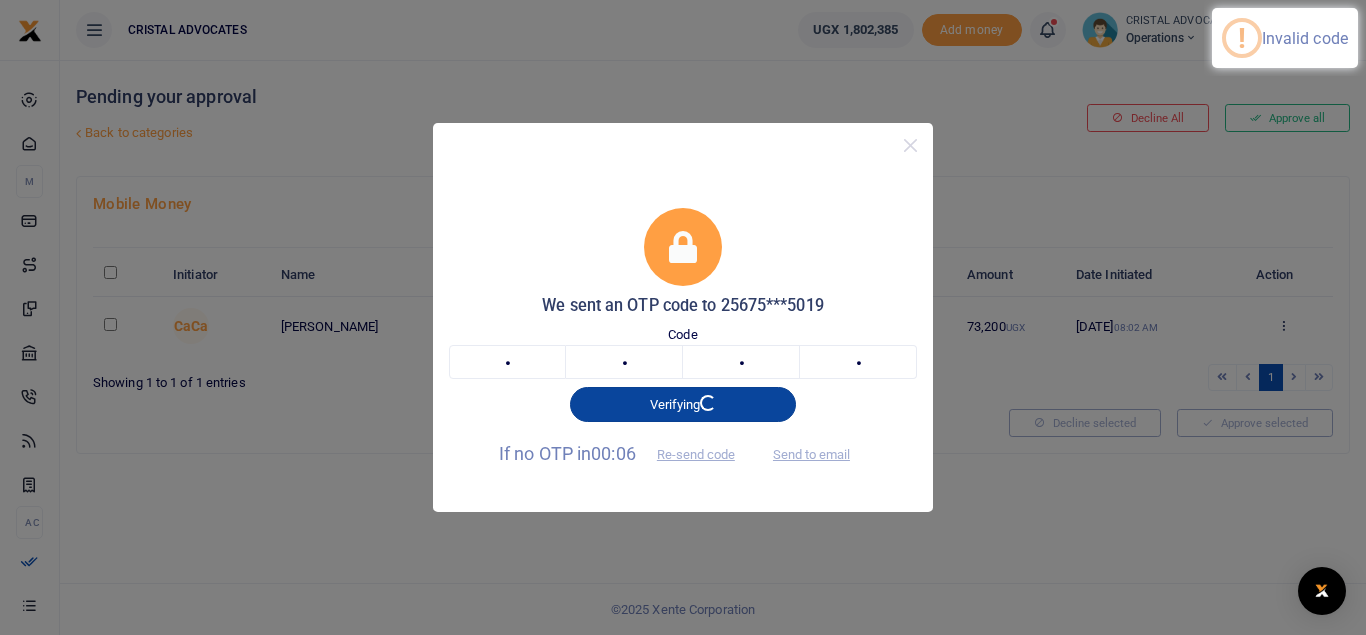 click on "Verifying" at bounding box center [683, 404] 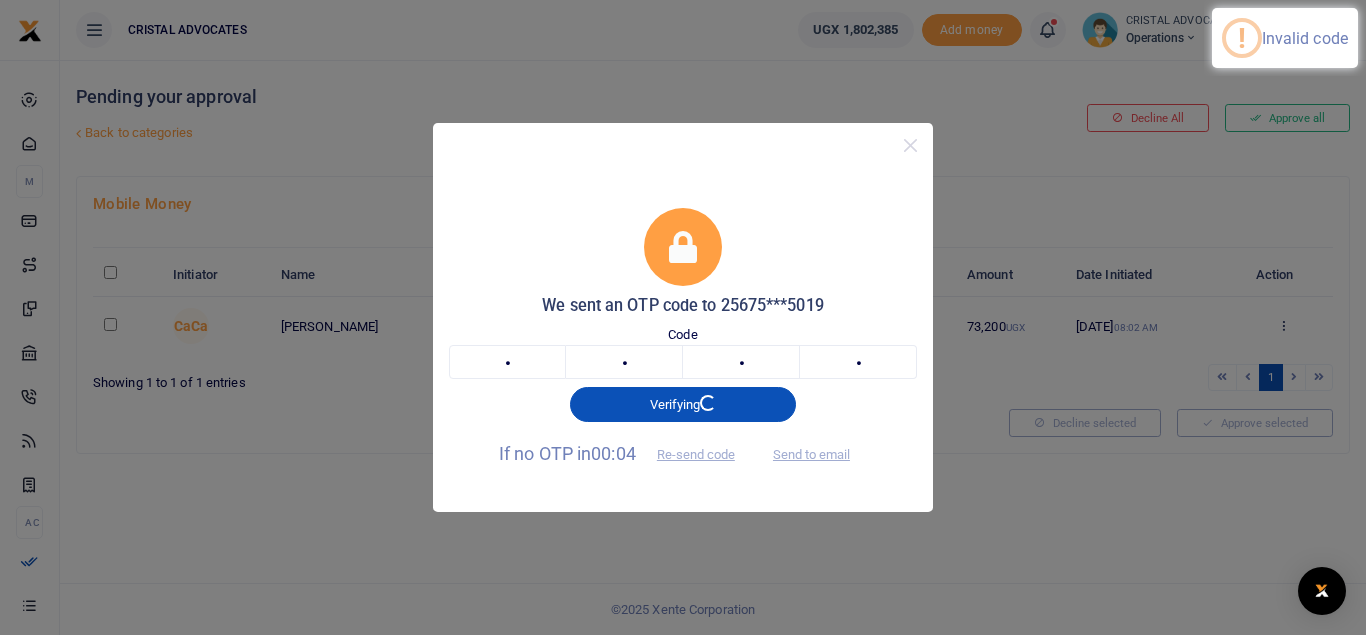 click on "We sent an OTP code to 25675***5019
Code
7 2 6 6 7266
Verifying
If no OTP in  00:04   Re-send code
Send to email" at bounding box center (683, 317) 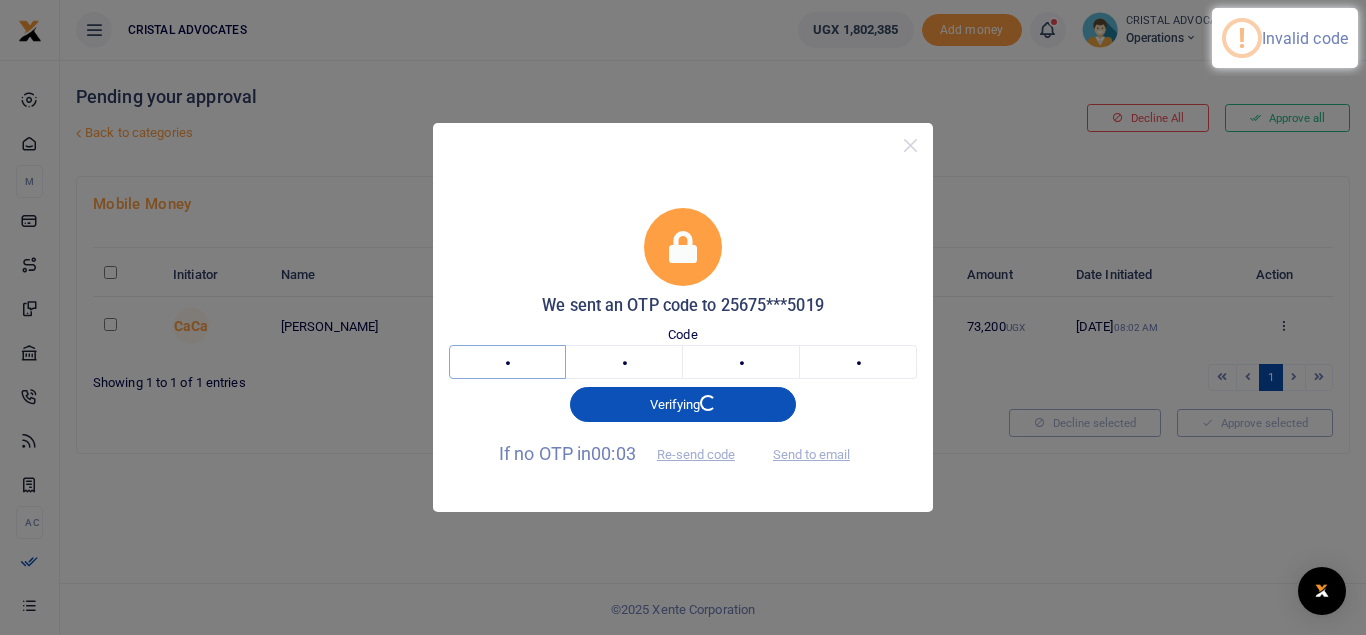 click on "7" at bounding box center [507, 362] 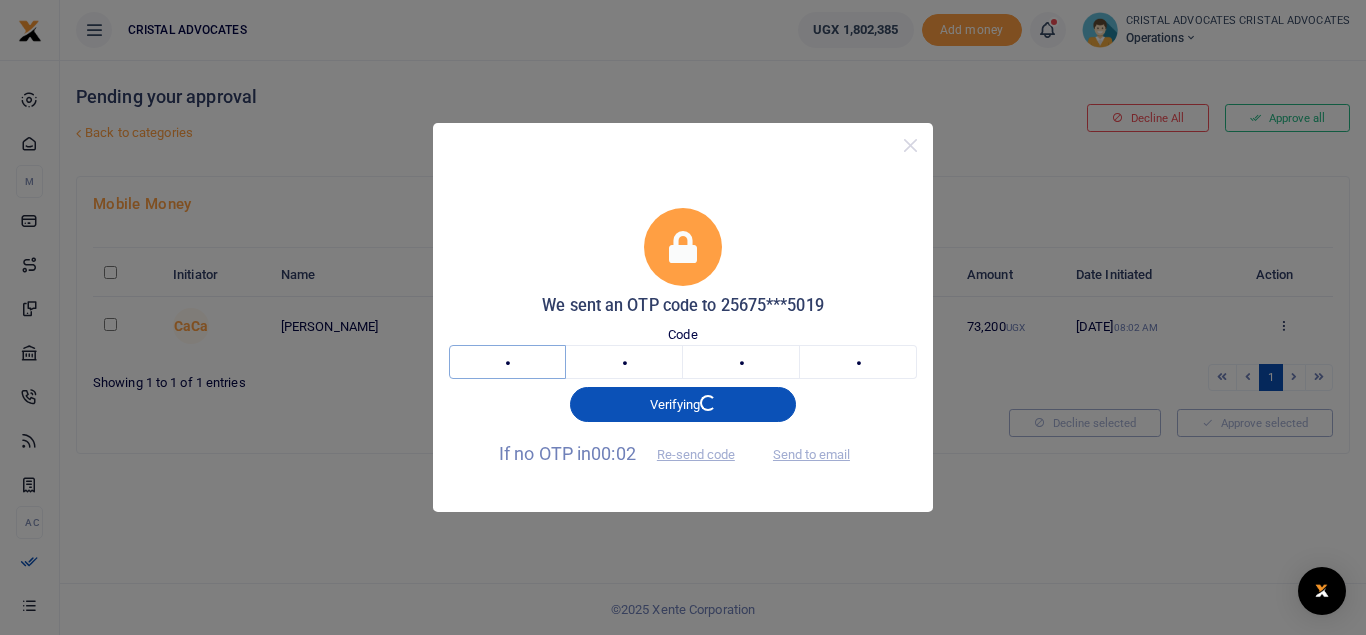click on "7" at bounding box center [507, 362] 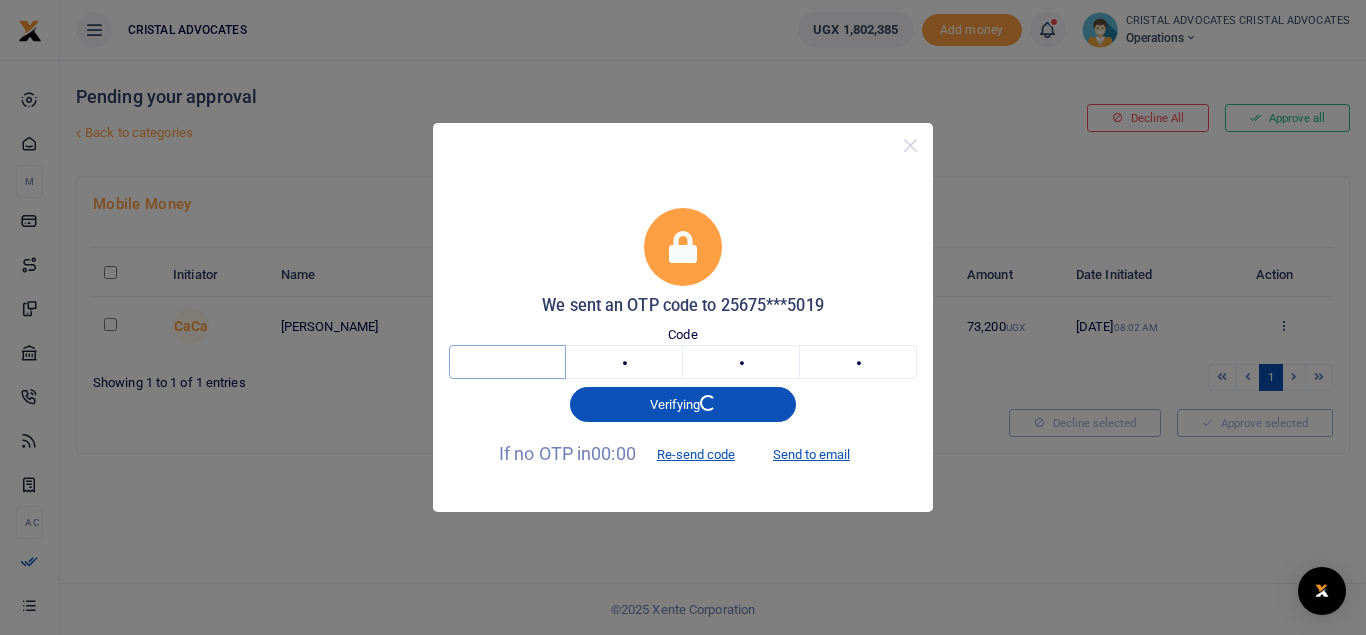type on "7" 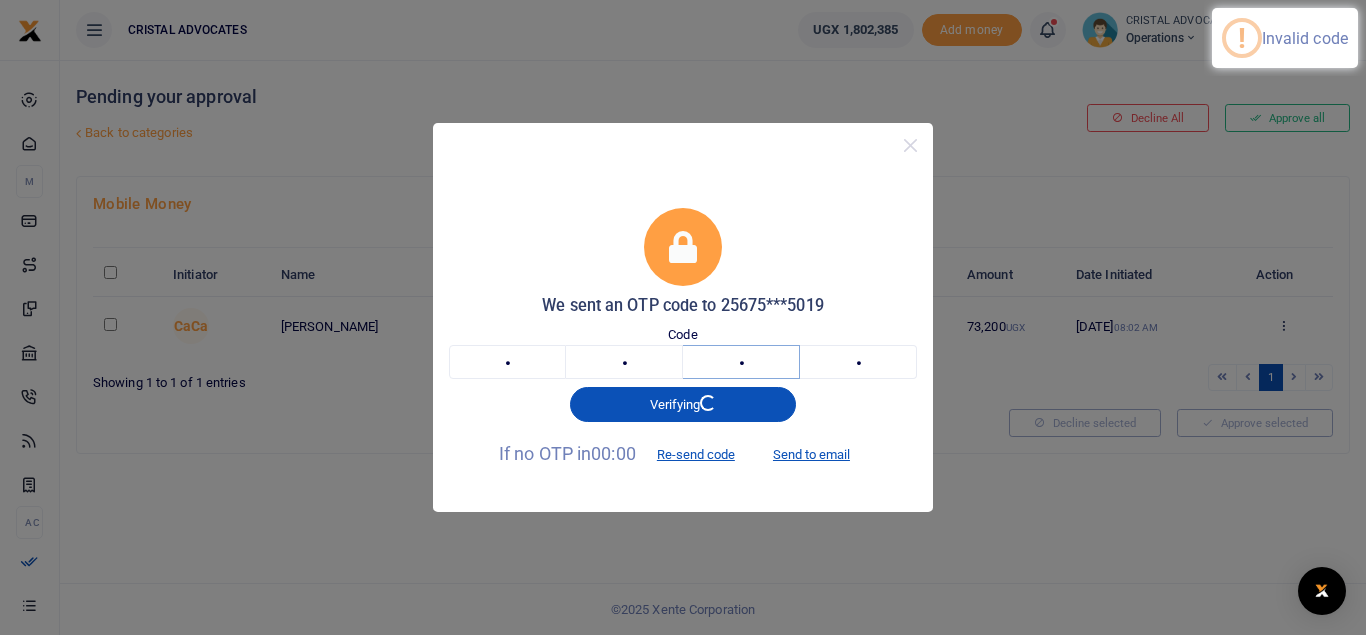 type on "4" 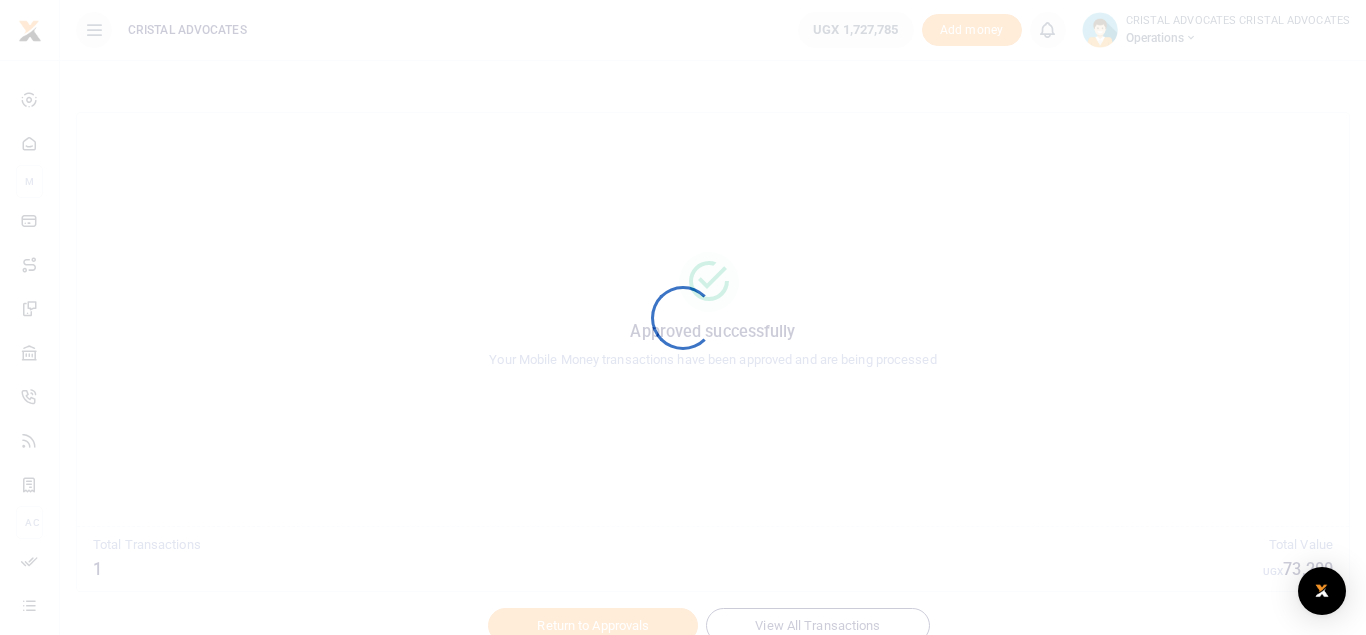 scroll, scrollTop: 0, scrollLeft: 0, axis: both 